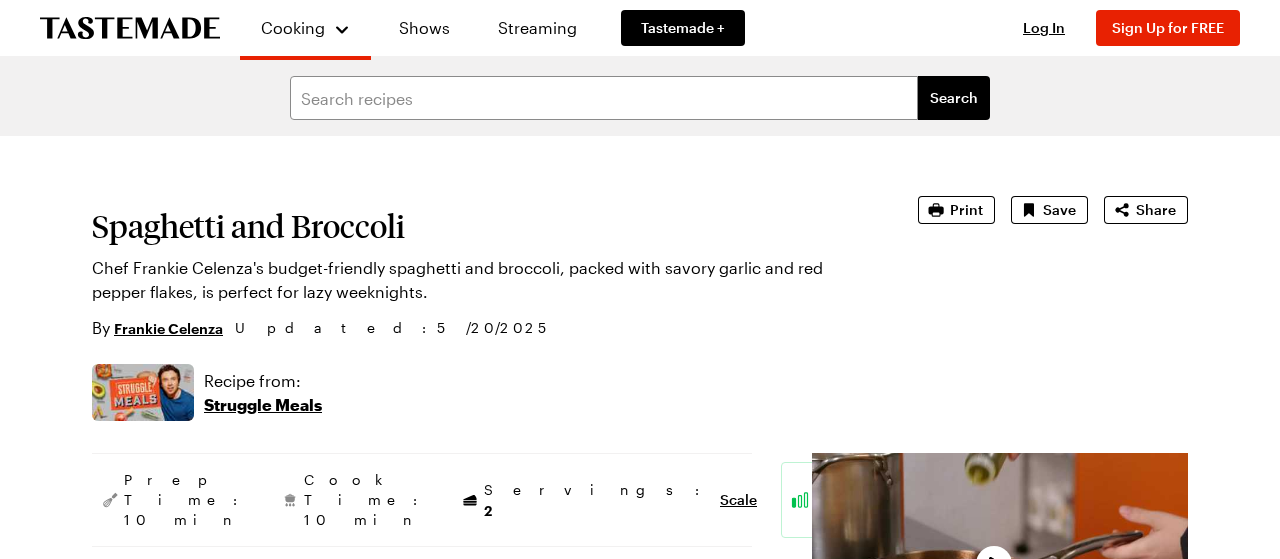 scroll, scrollTop: 0, scrollLeft: 0, axis: both 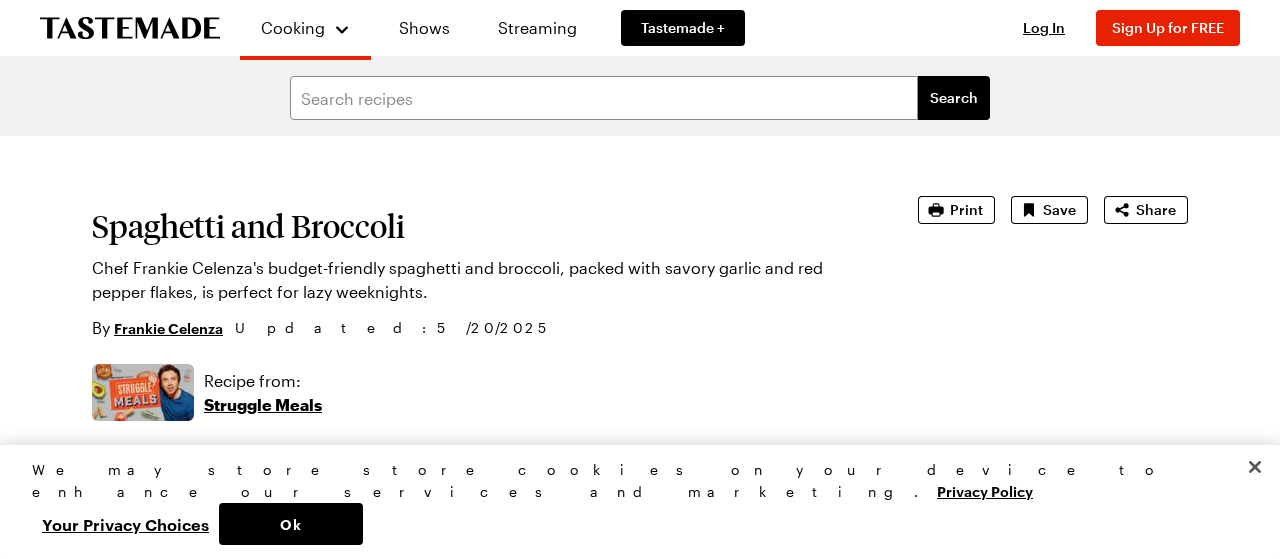 click on "Spaghetti and Broccoli" at bounding box center [477, 226] 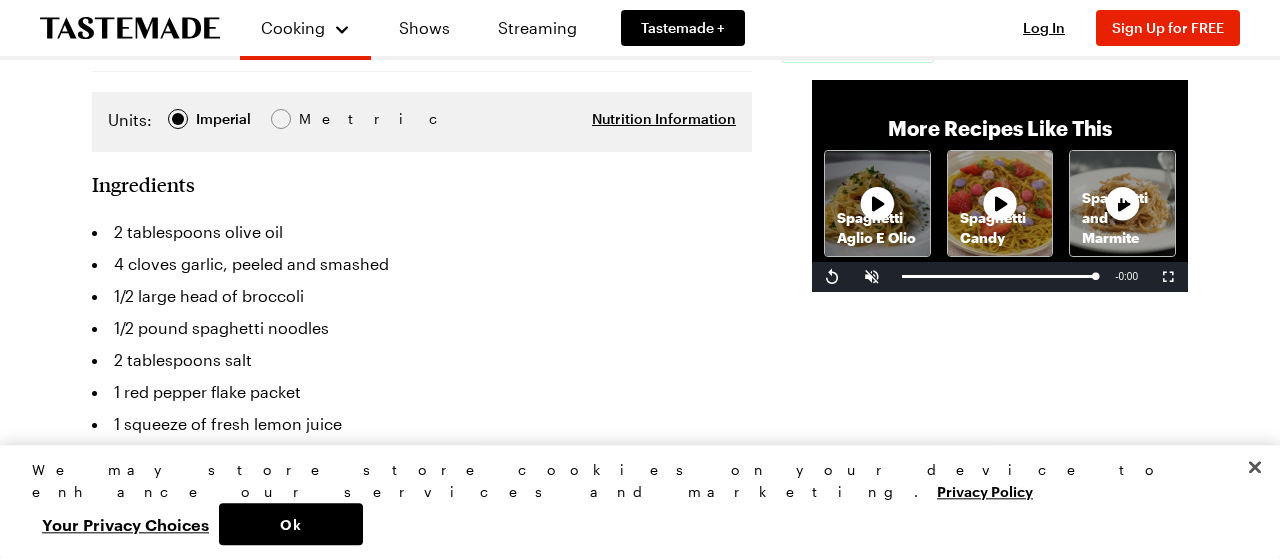 scroll, scrollTop: 468, scrollLeft: 0, axis: vertical 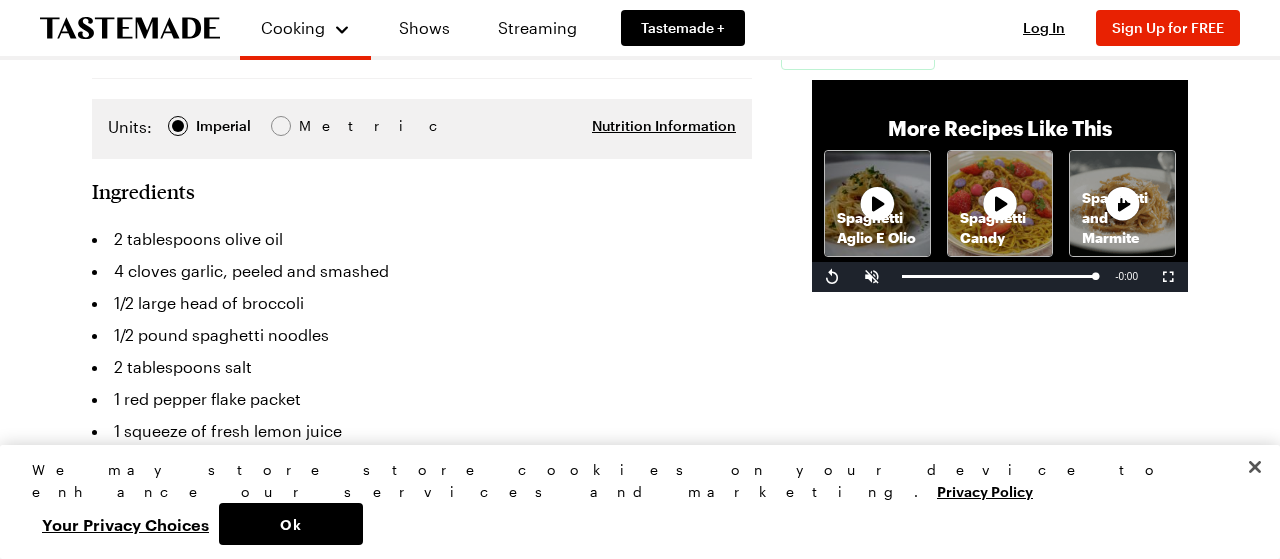 click 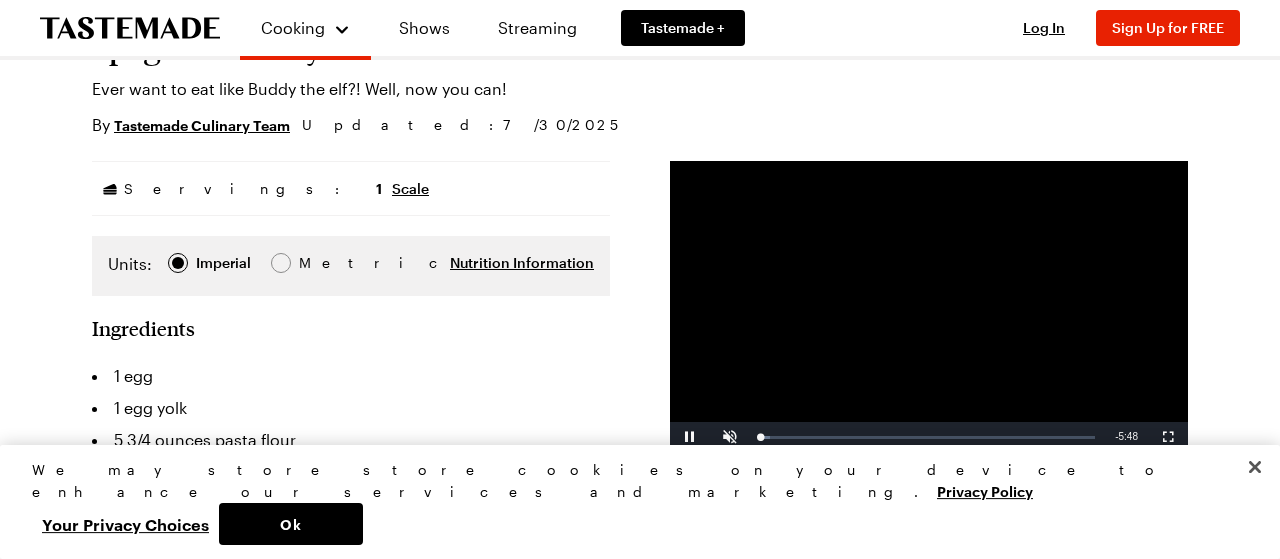 scroll, scrollTop: 186, scrollLeft: 0, axis: vertical 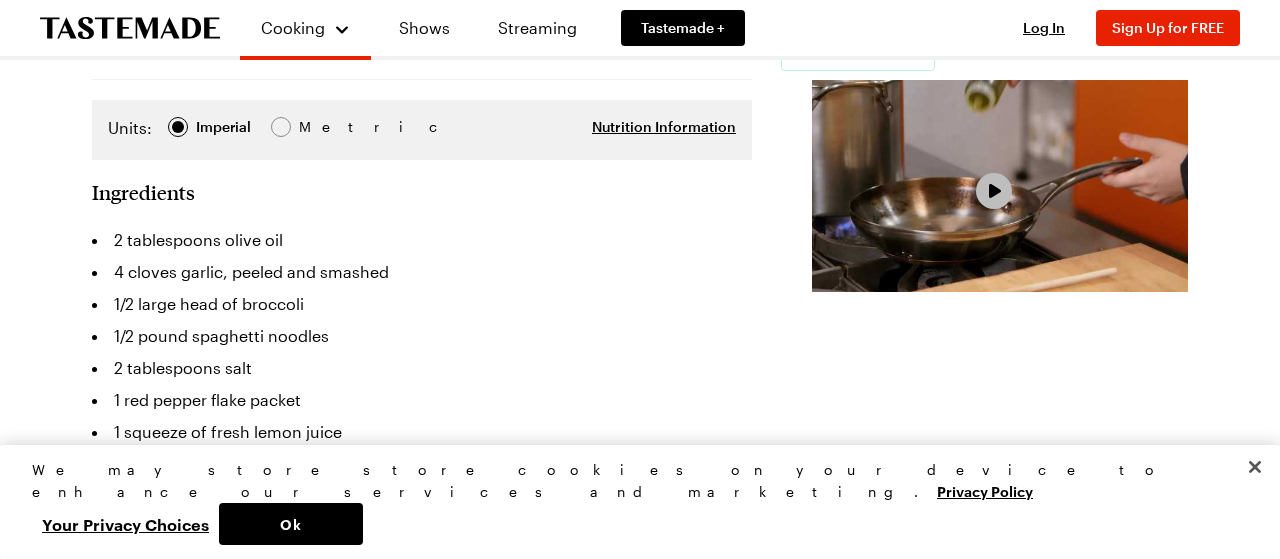 click on "Video Player is loading. Play Video Play Mute Current Time  0:00 / Duration  1:06 Loaded :  14.98% 0:00 Stream Type  LIVE Seek to live, currently behind live LIVE Remaining Time  - 1:06   1x Playback Rate Chapters Chapters Descriptions descriptions off , selected Captions captions settings , opens captions settings dialog captions off , selected Audio Track default , selected Fullscreen This is a modal window. Beginning of dialog window. Escape will cancel and close the window. Text Color White Black Red Green Blue Yellow Magenta Cyan Transparency Opaque Semi-Transparent Background Color Black White Red Green Blue Yellow Magenta Cyan Transparency Opaque Semi-Transparent Transparent Window Color Black White Red Green Blue Yellow Magenta Cyan Transparency Transparent Semi-Transparent Opaque Font Size 50% 75% 100% 125% 150% 175% 200% 300% 400% Text Edge Style None Raised Depressed Uniform Dropshadow Font Family Proportional Sans-Serif Monospace Sans-Serif Proportional Serif Monospace Serif Casual Script" at bounding box center [1000, 186] 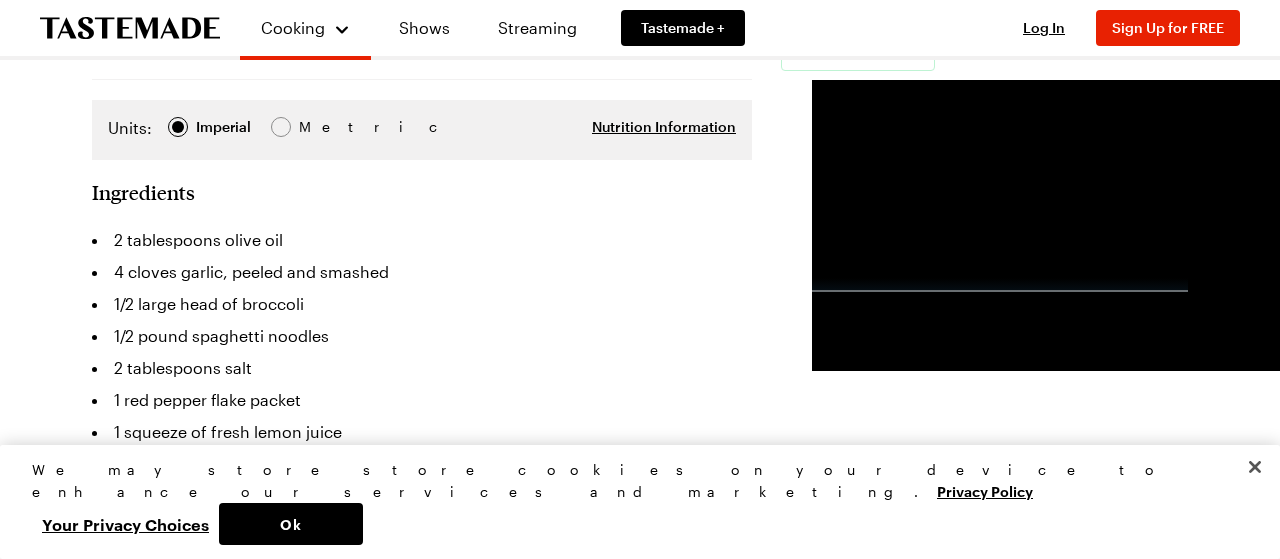 scroll, scrollTop: 0, scrollLeft: 0, axis: both 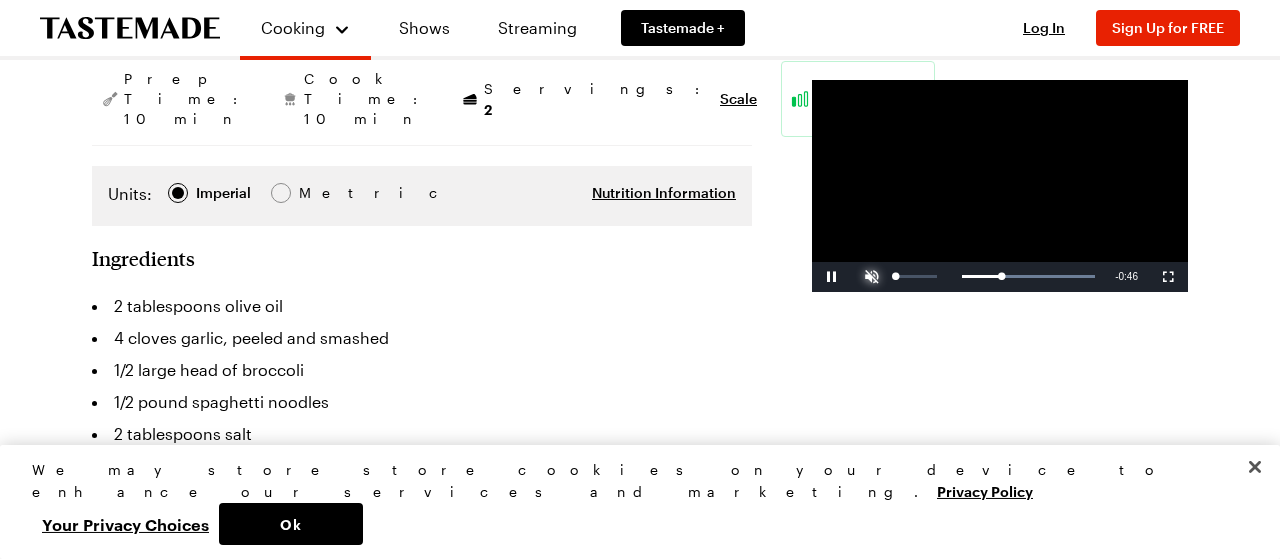 click at bounding box center (872, 277) 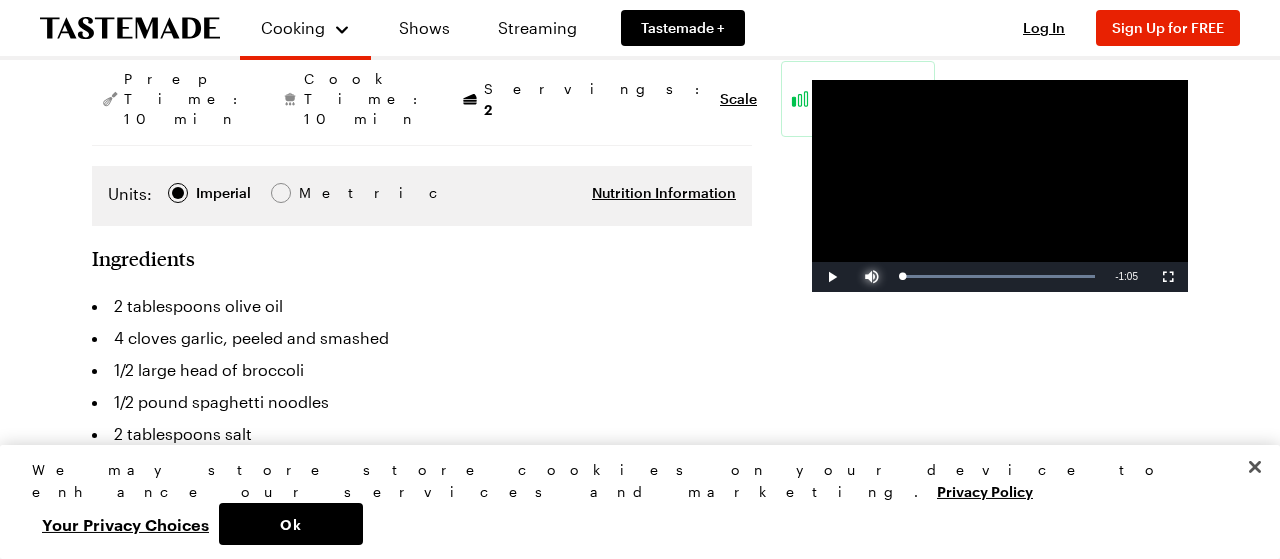 drag, startPoint x: 839, startPoint y: 359, endPoint x: 743, endPoint y: 362, distance: 96.04687 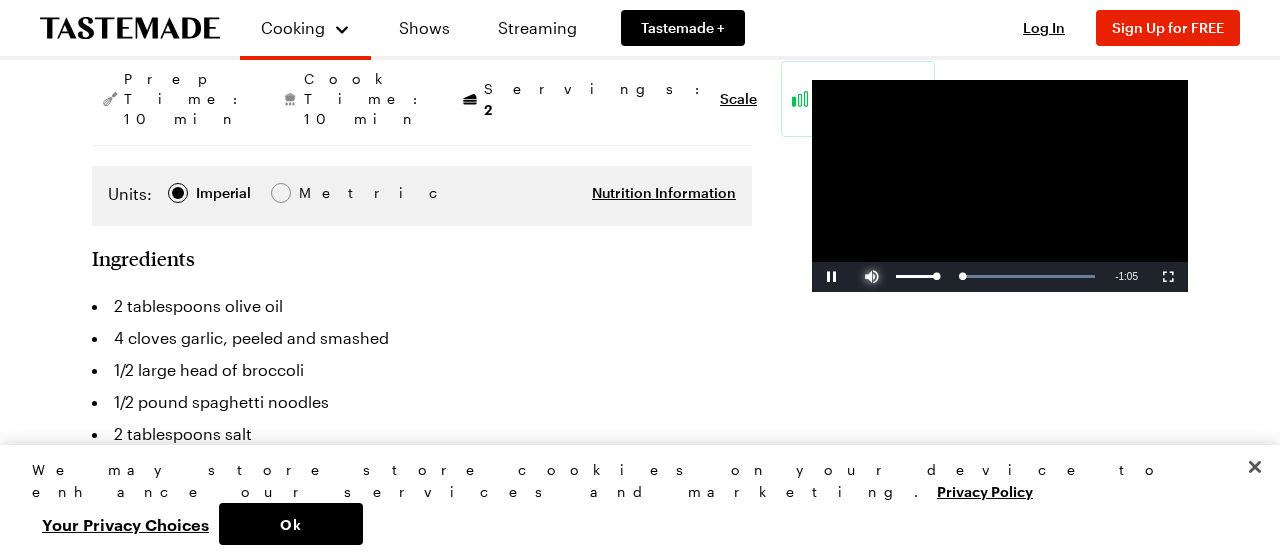 type 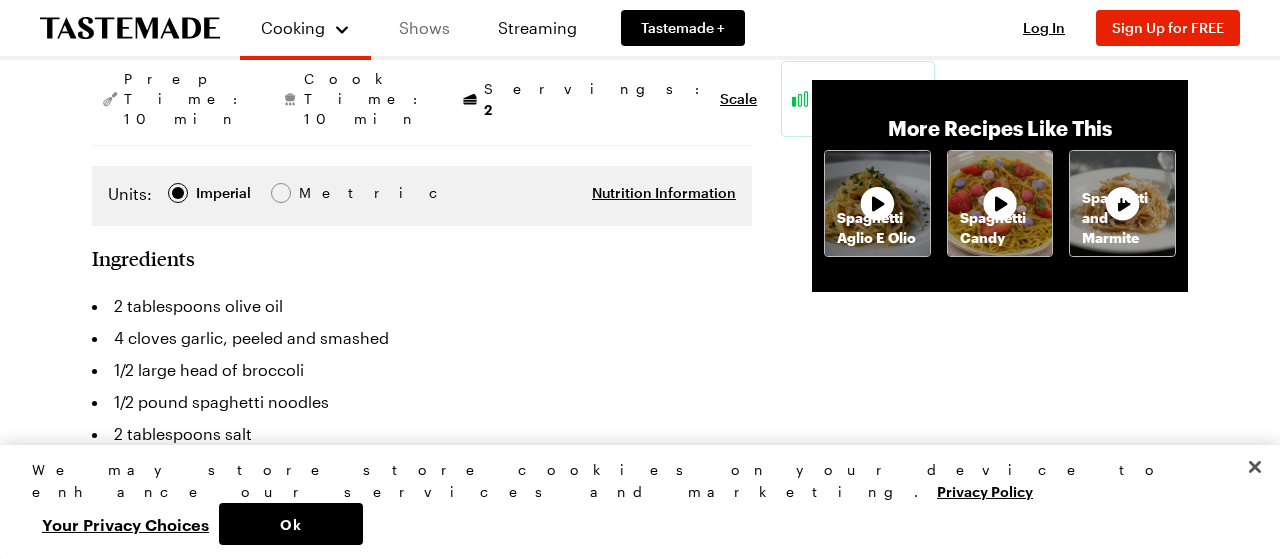 click on "Shows" at bounding box center (424, 28) 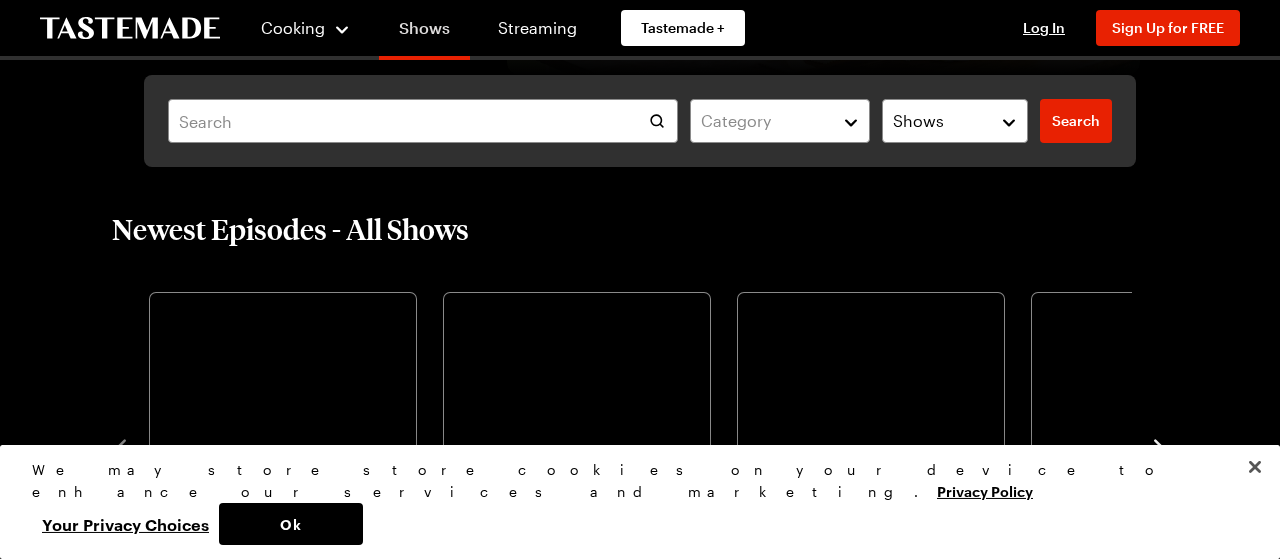 scroll, scrollTop: 0, scrollLeft: 0, axis: both 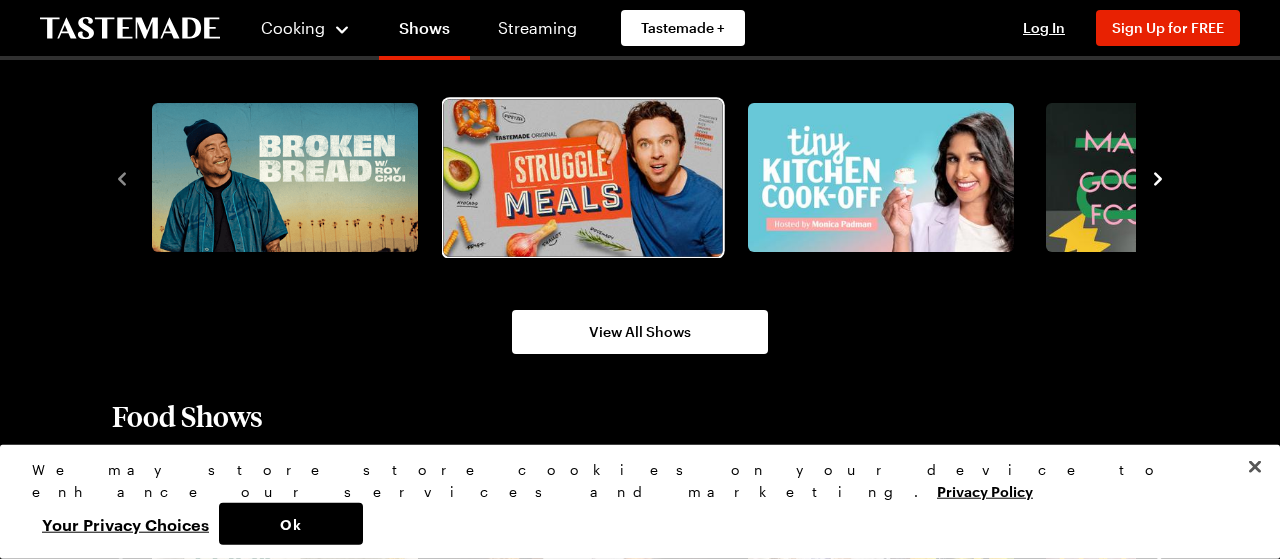 click at bounding box center [582, 177] 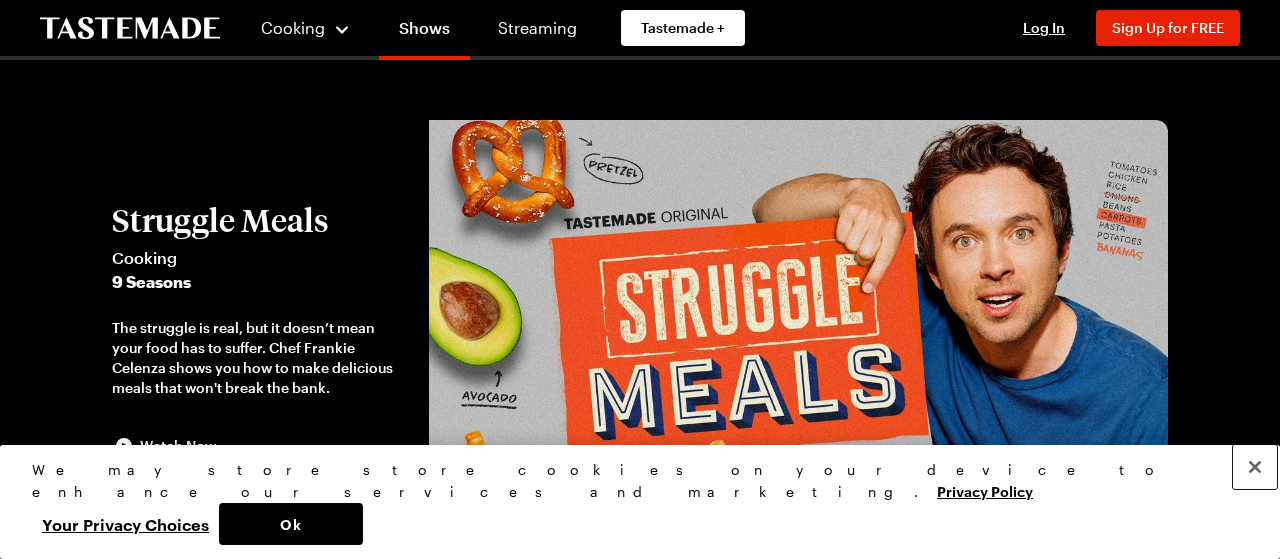 click at bounding box center [1255, 467] 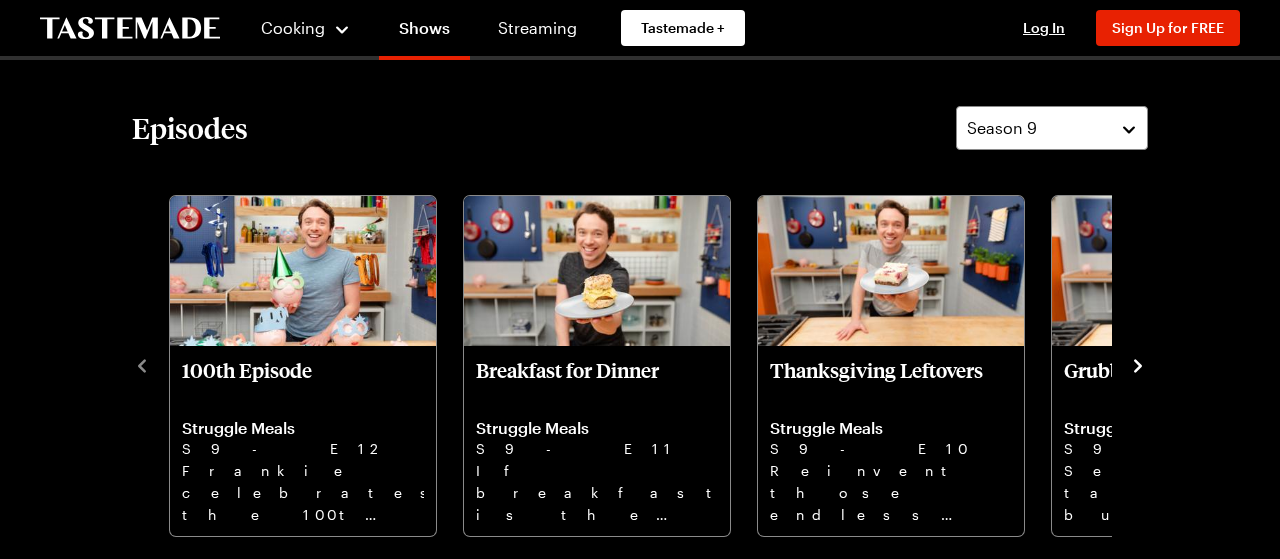 scroll, scrollTop: 518, scrollLeft: 0, axis: vertical 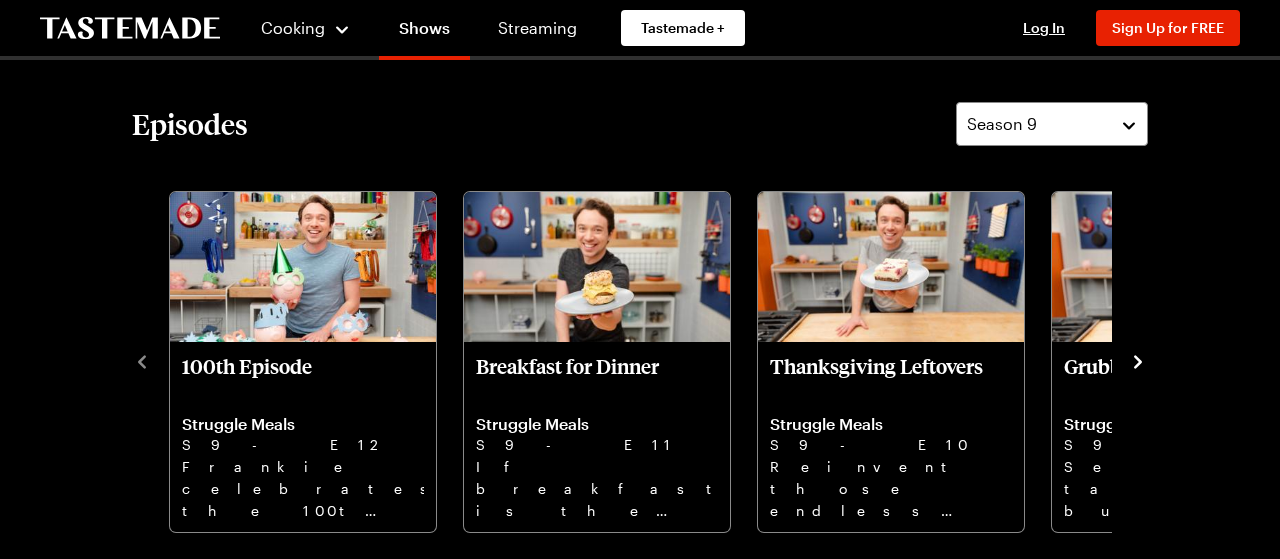 click 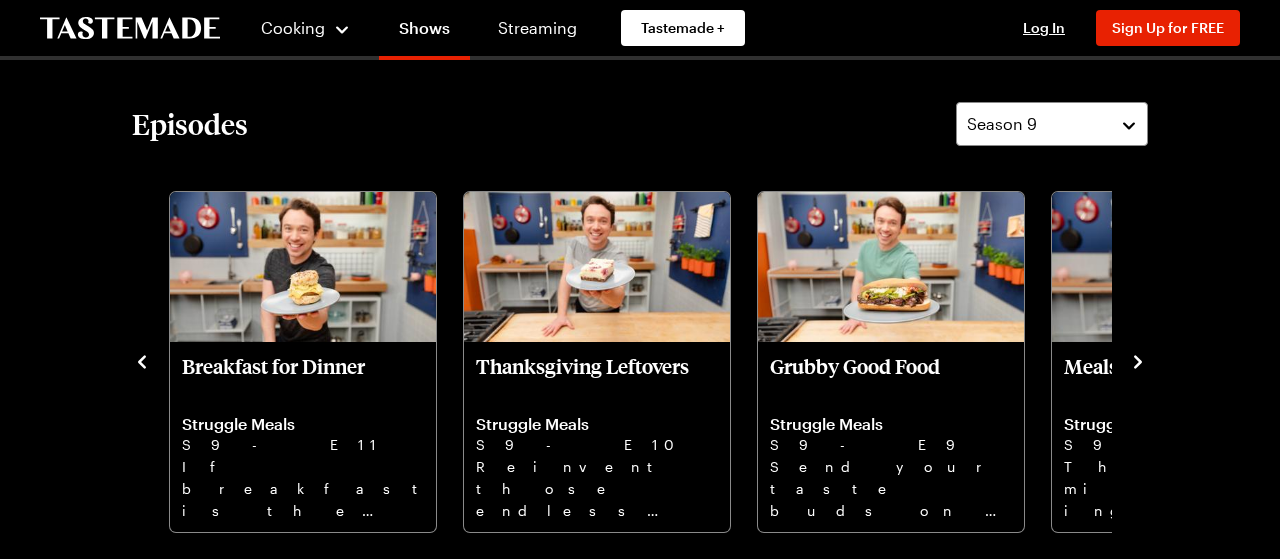 click 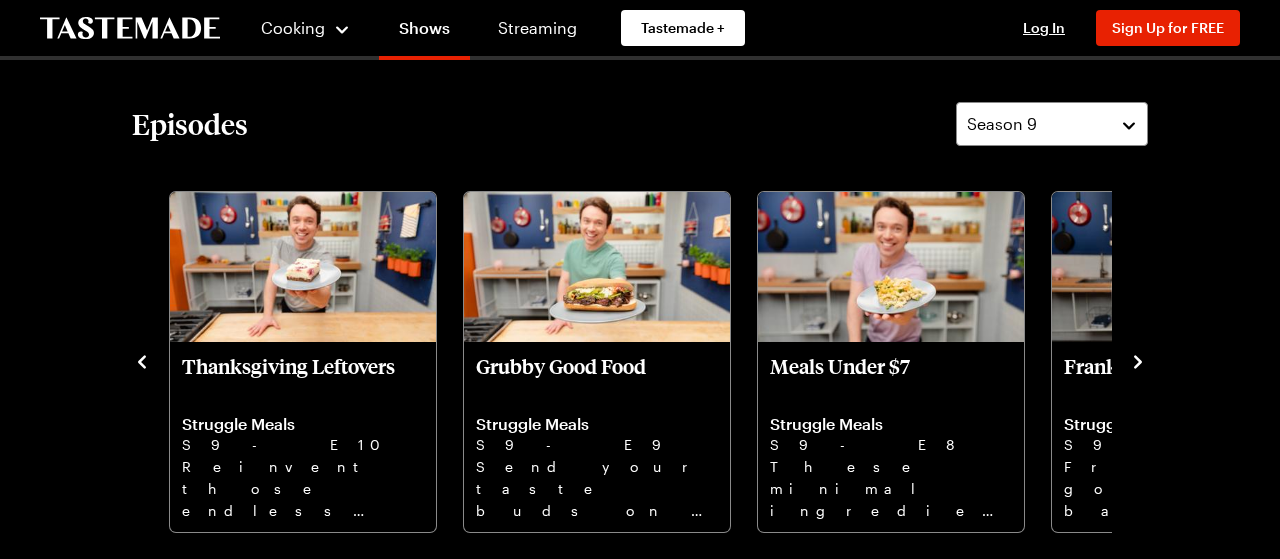 click 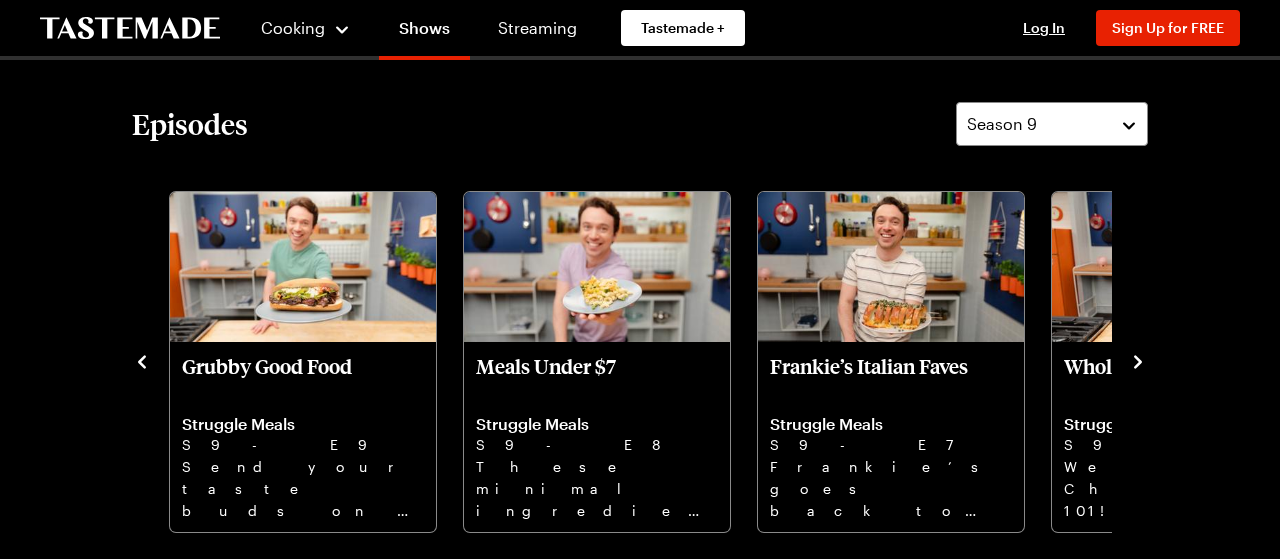click 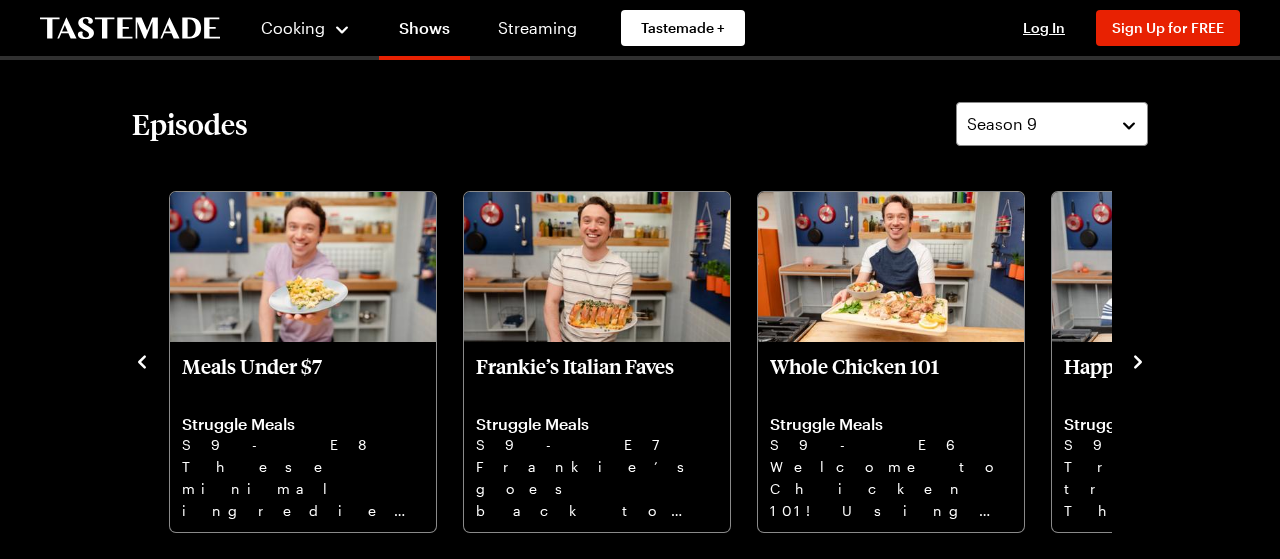 click 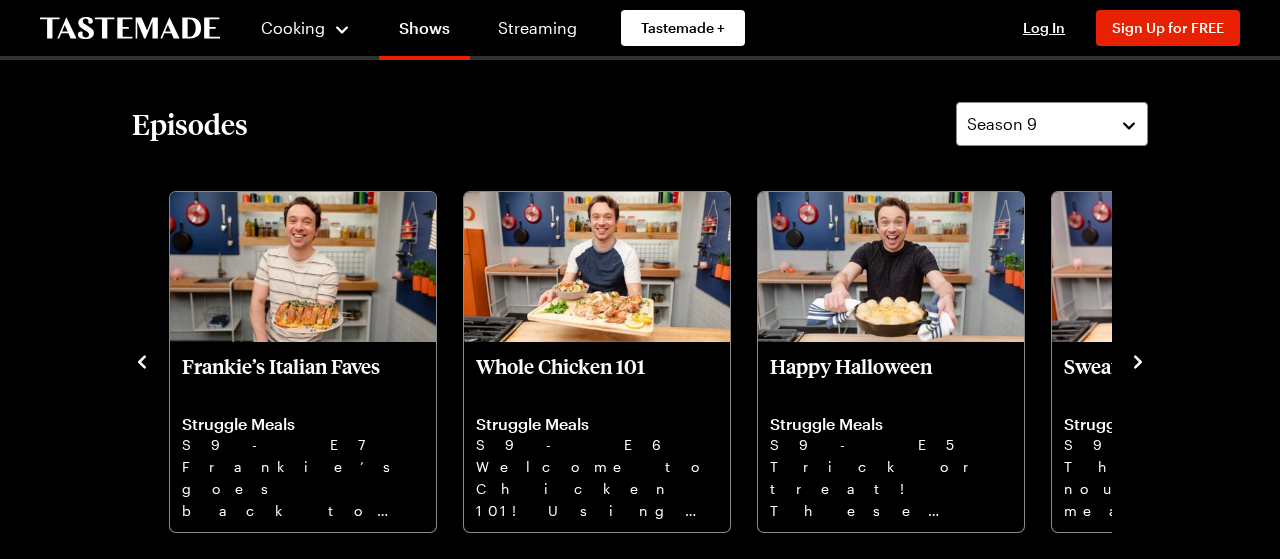 click 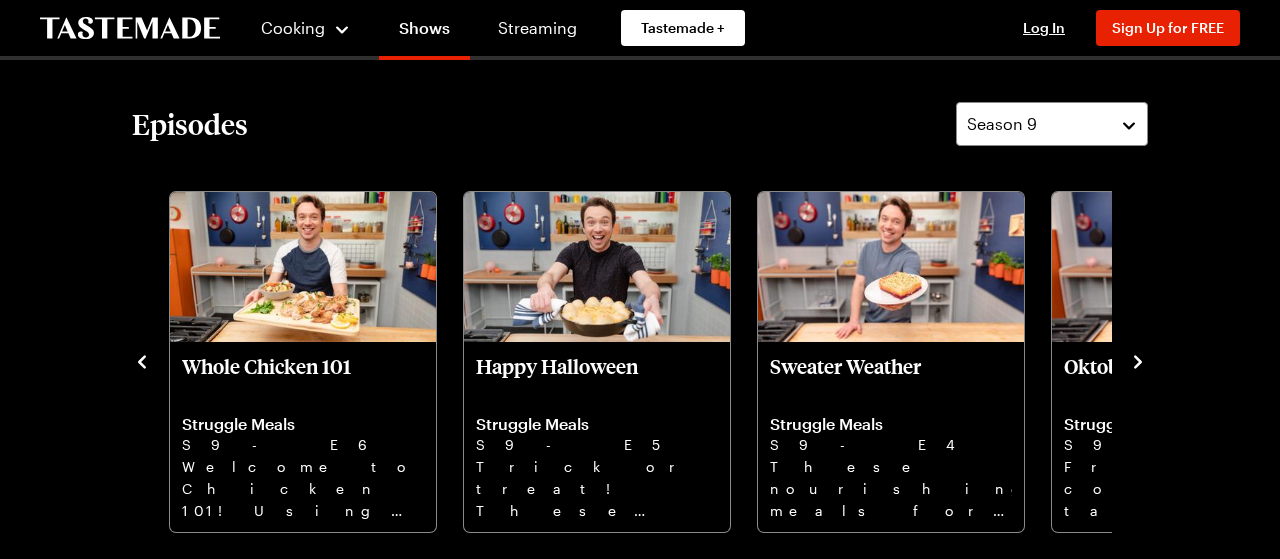 click 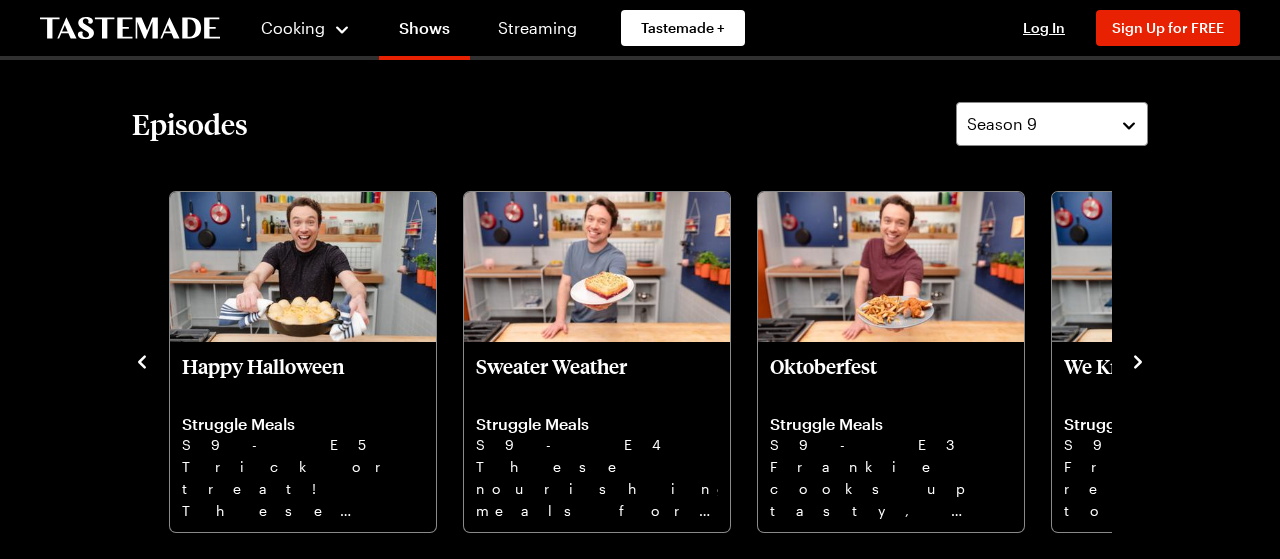 click 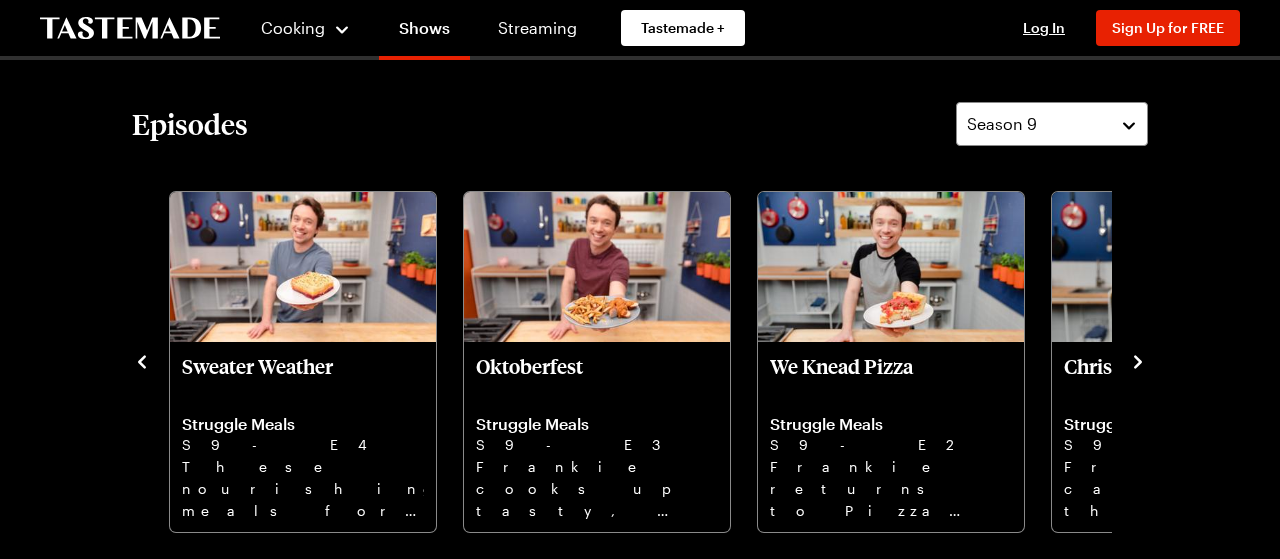 click 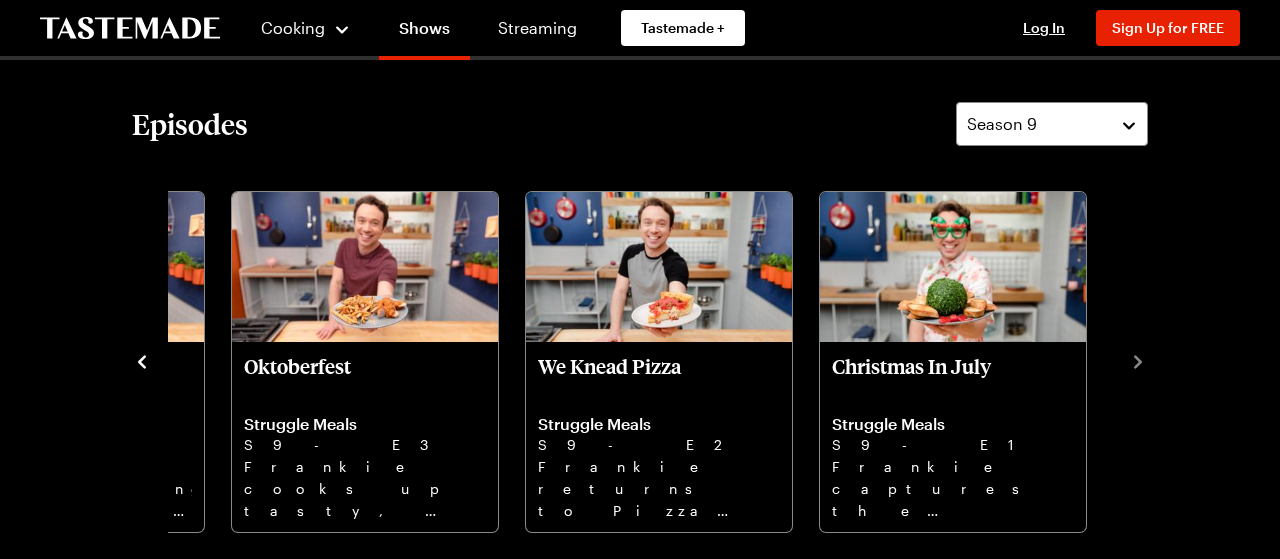 click 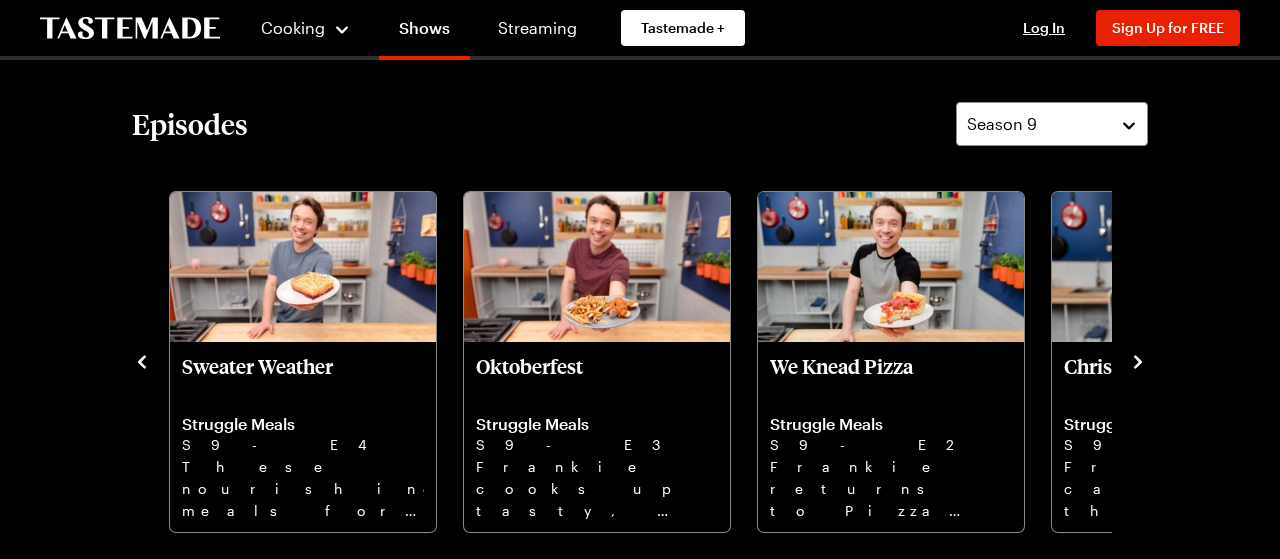 click 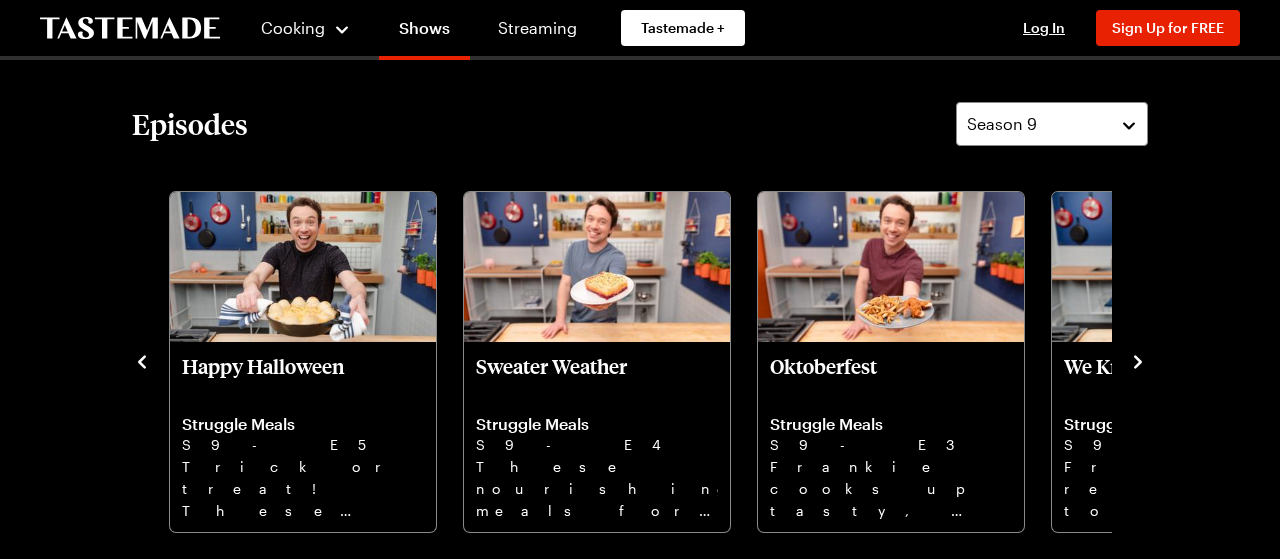 click 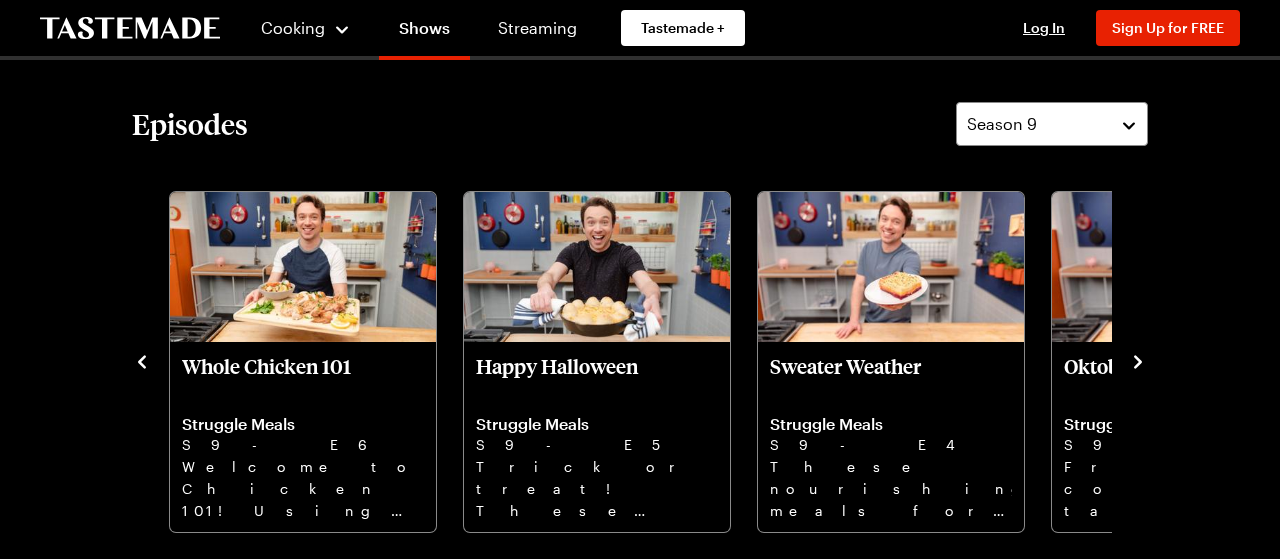click 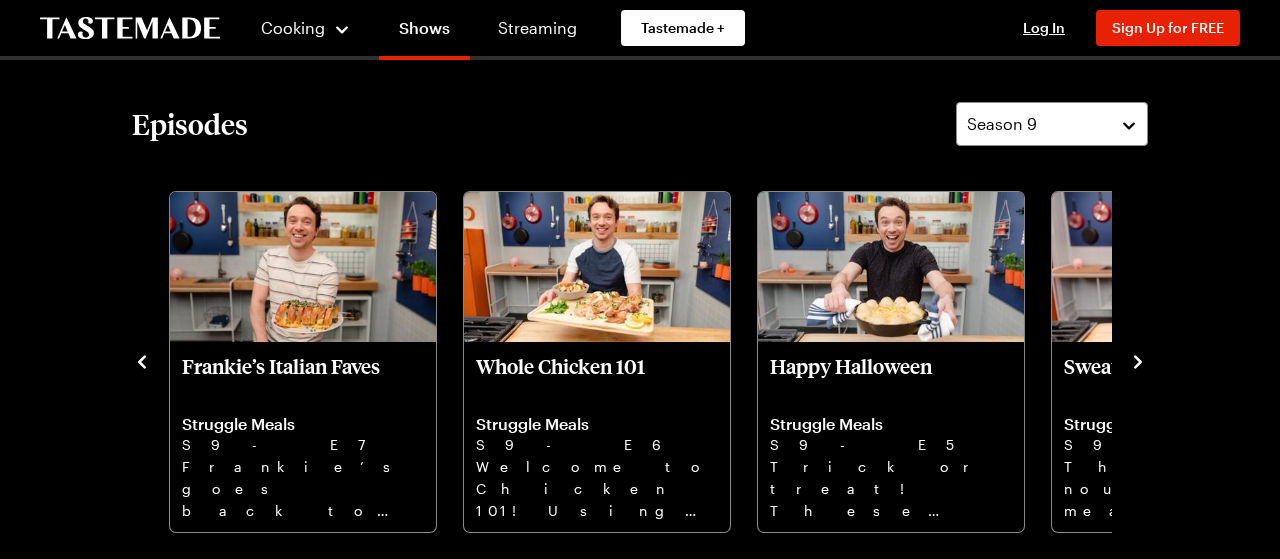 click 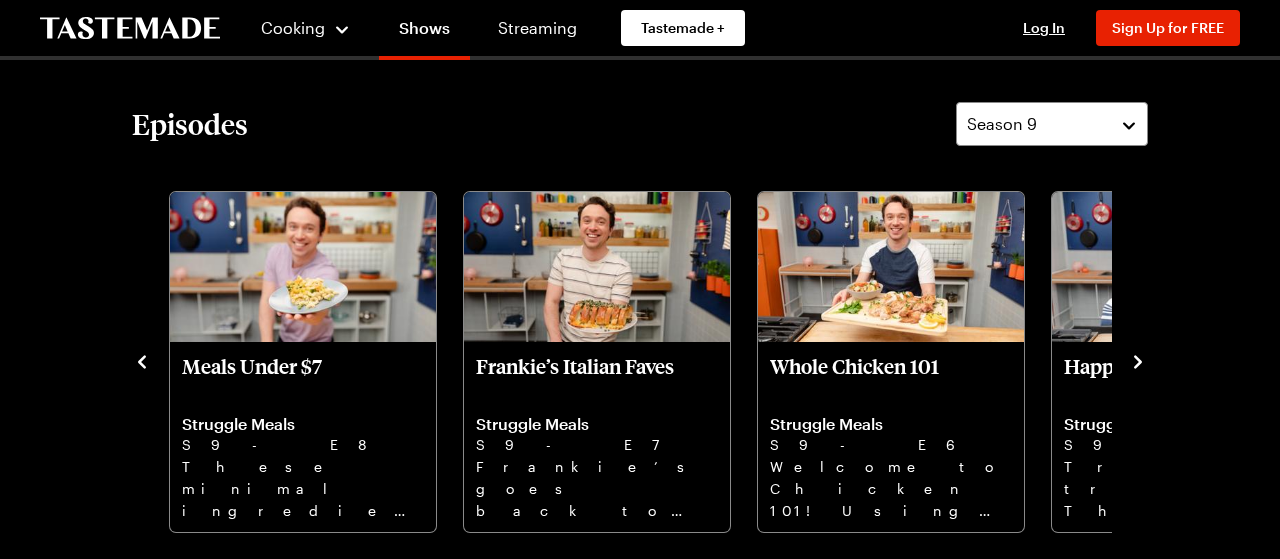 click 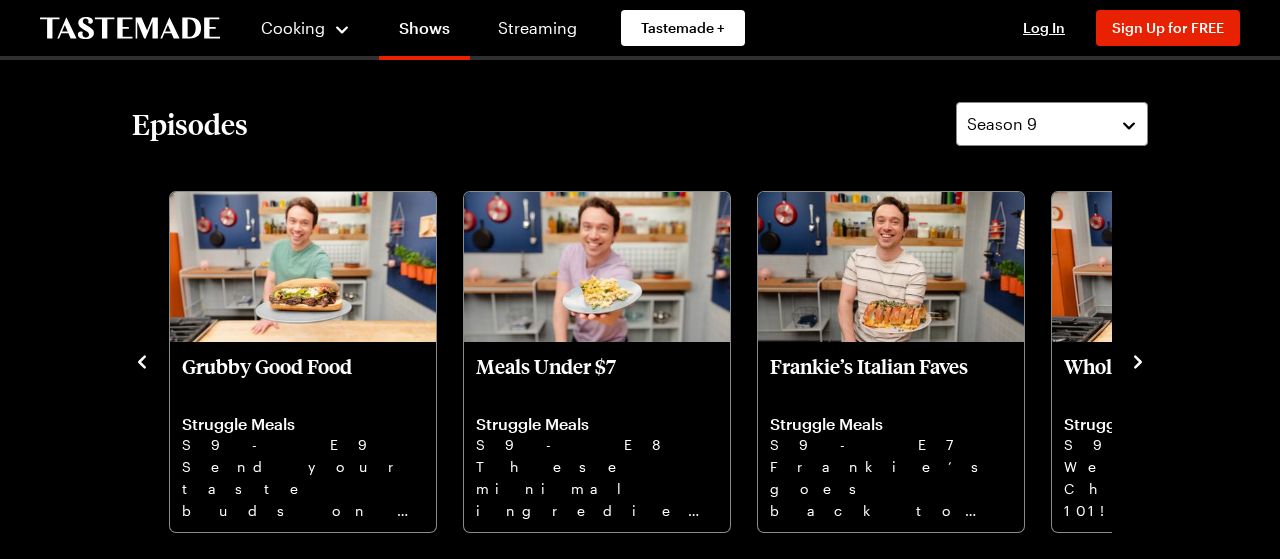 click 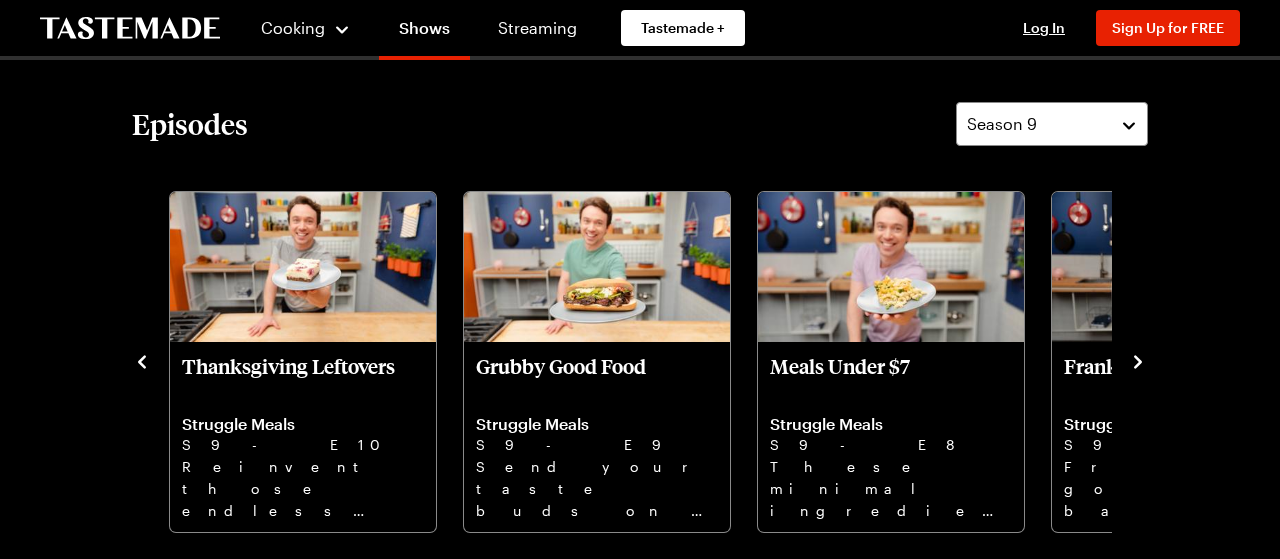 click 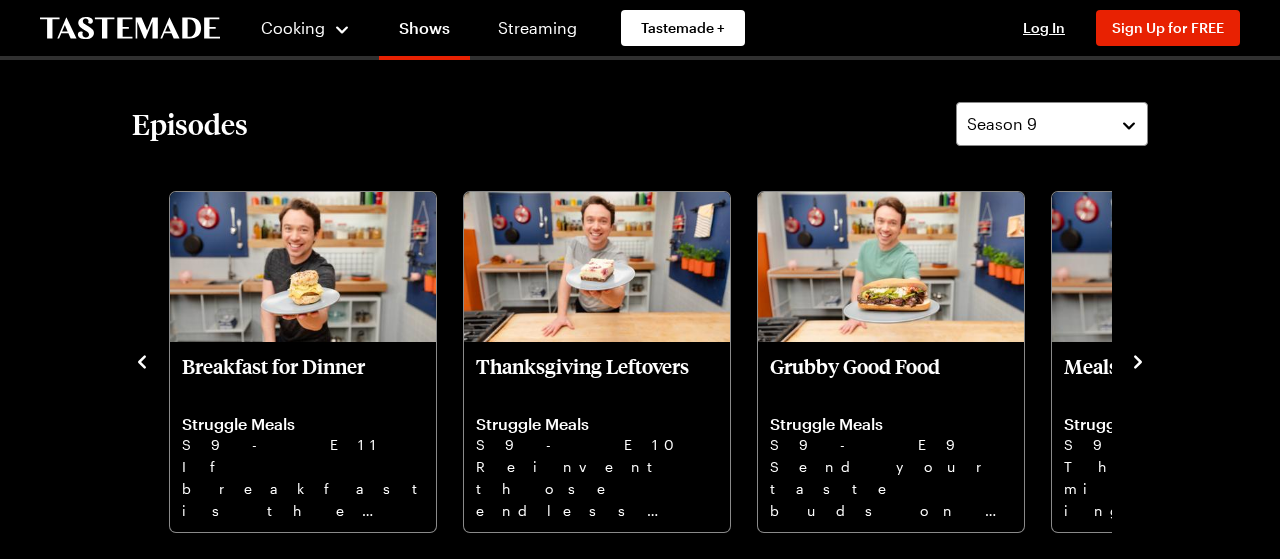 click 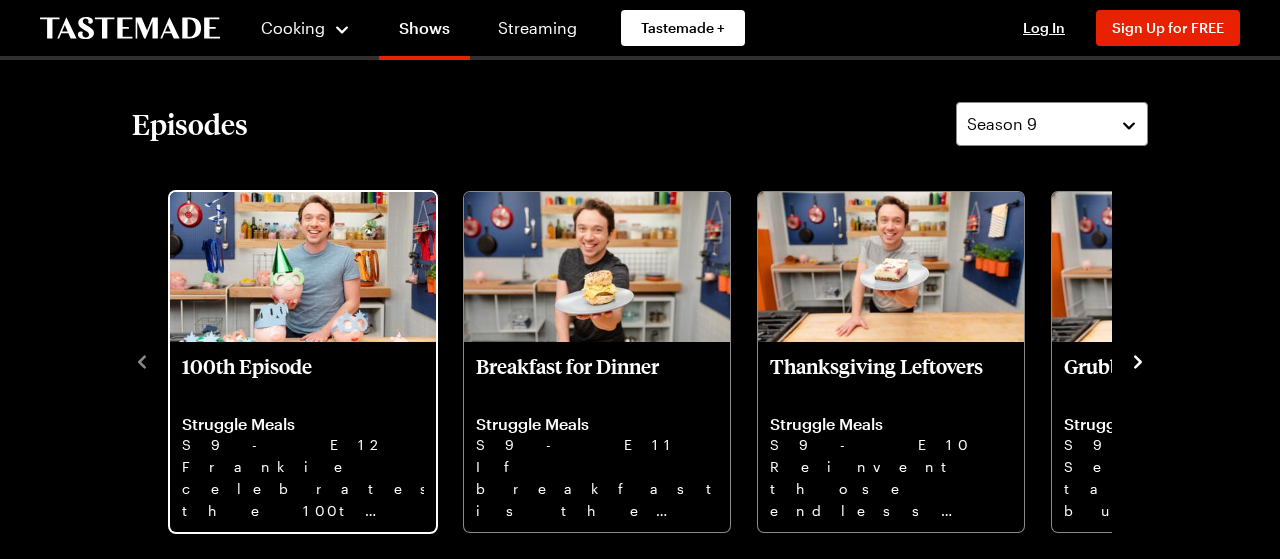 click at bounding box center [303, 267] 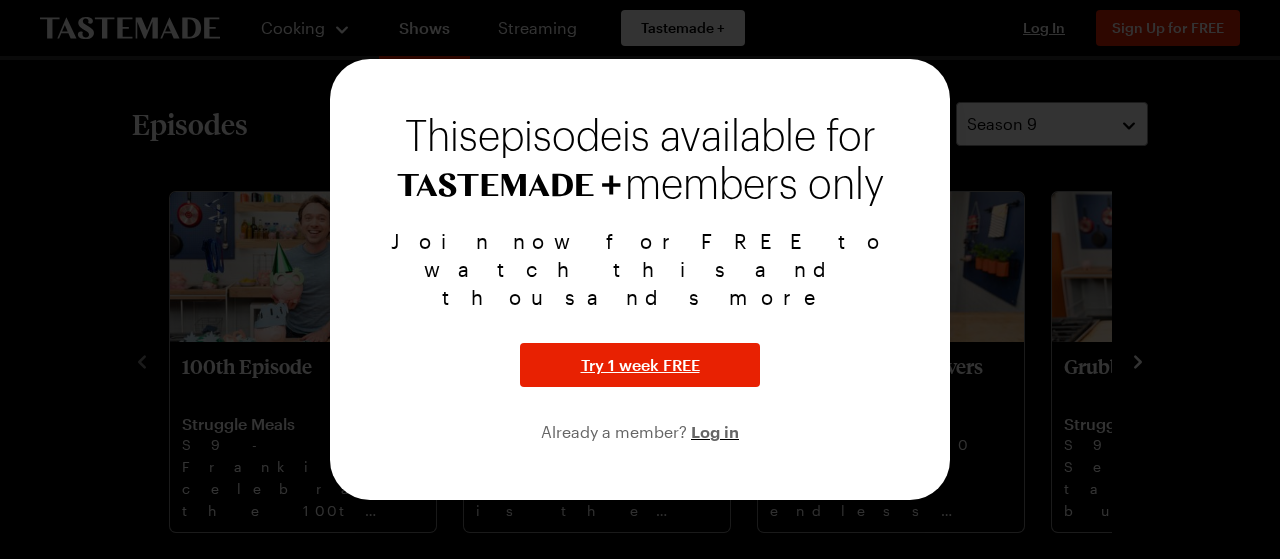 click at bounding box center [640, 279] 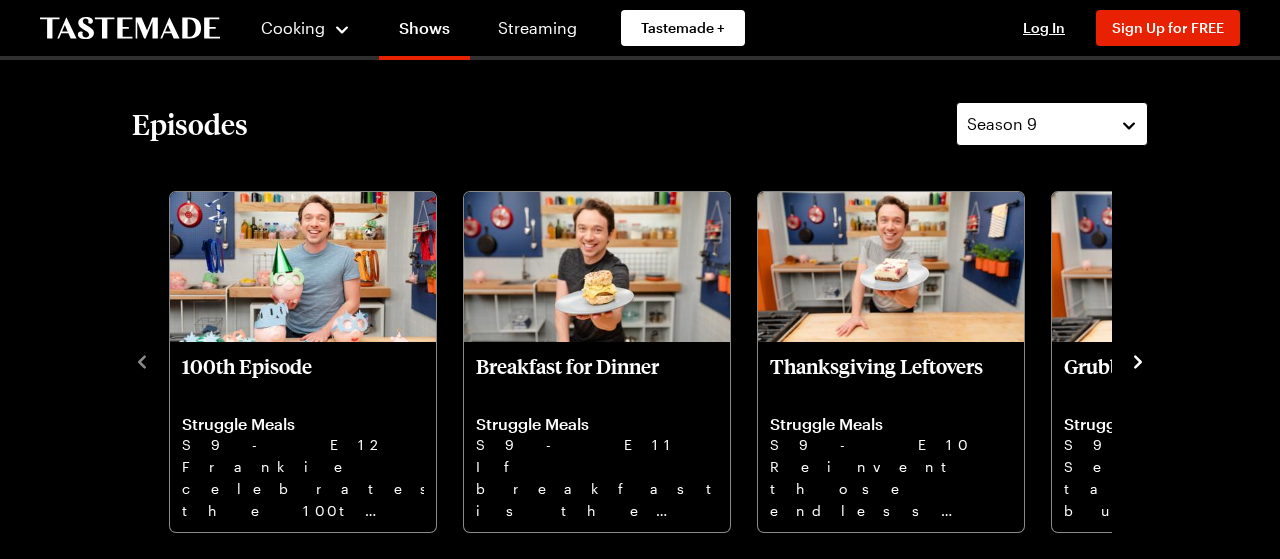 click on "Season 9" at bounding box center (1052, 124) 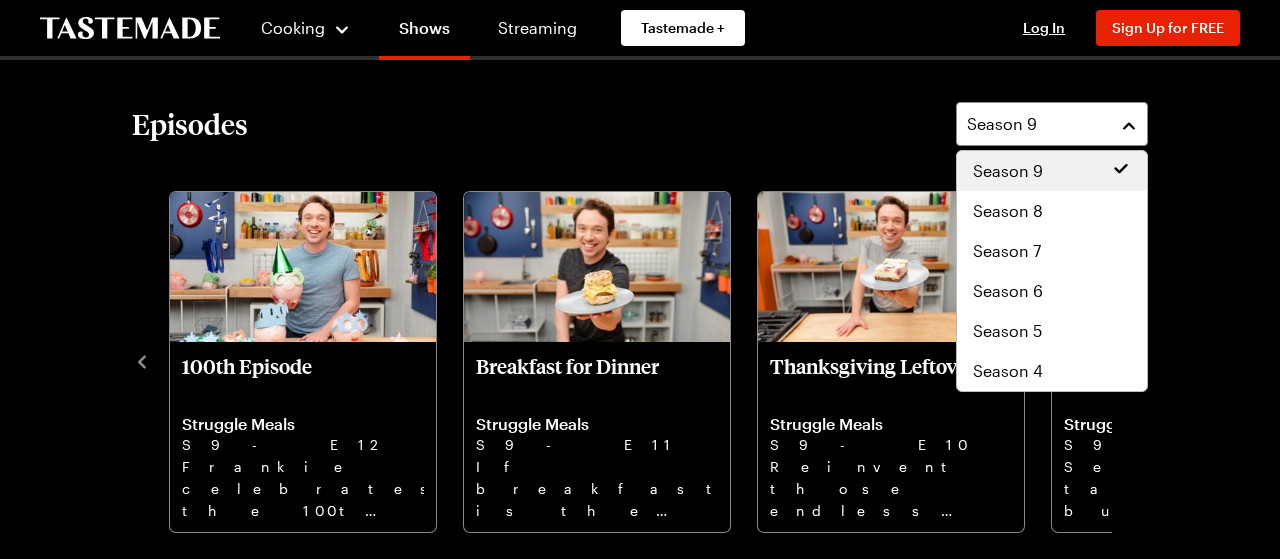 scroll, scrollTop: 120, scrollLeft: 0, axis: vertical 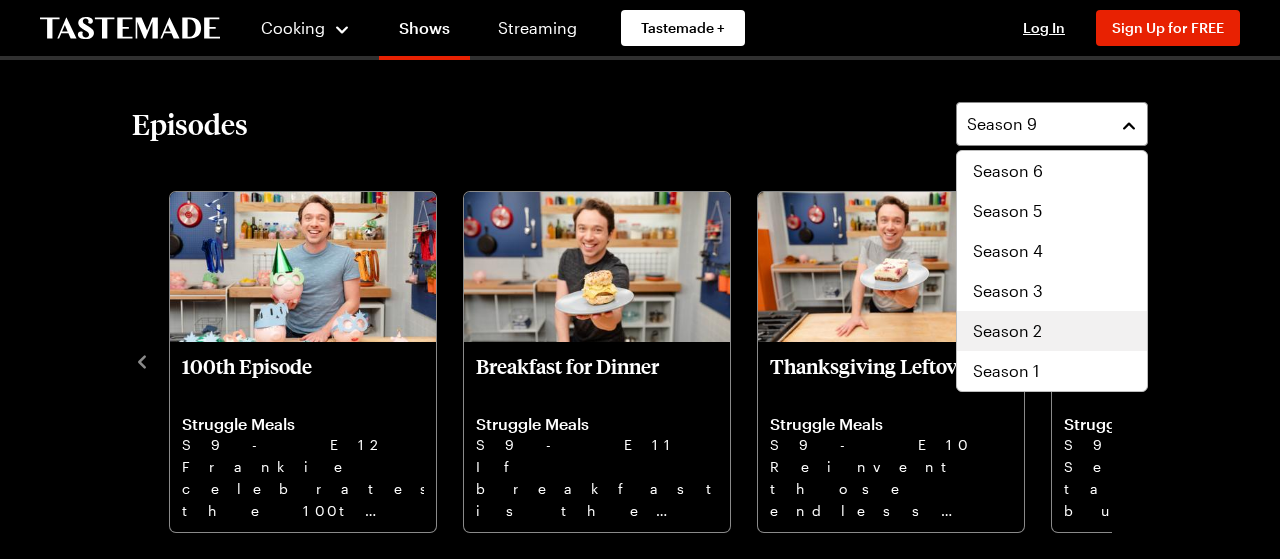 click on "Season 2" at bounding box center [1007, 331] 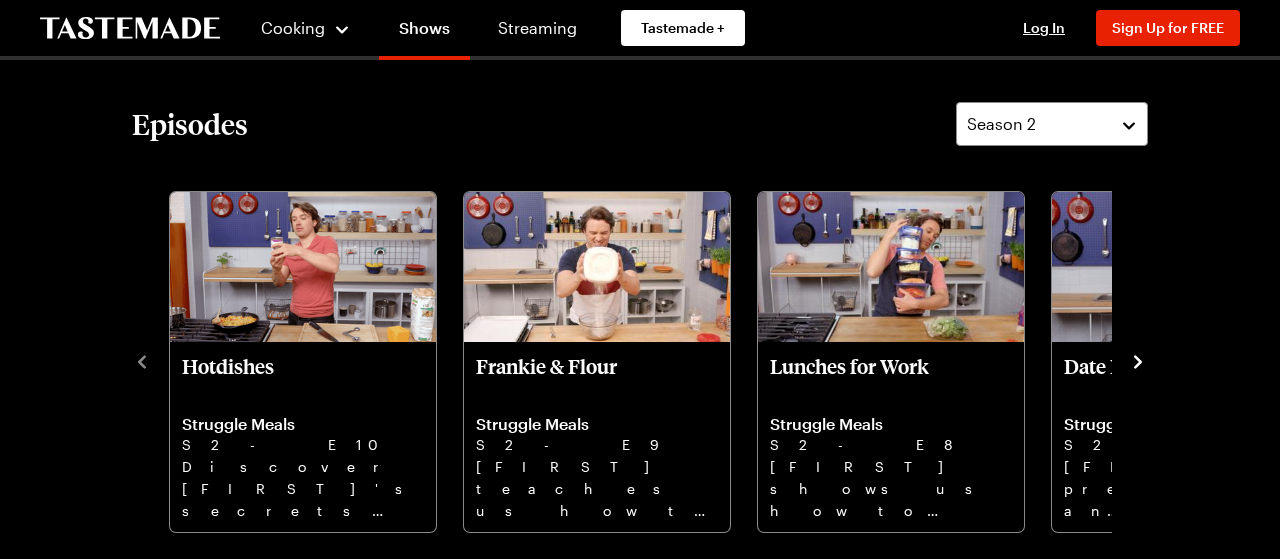 click 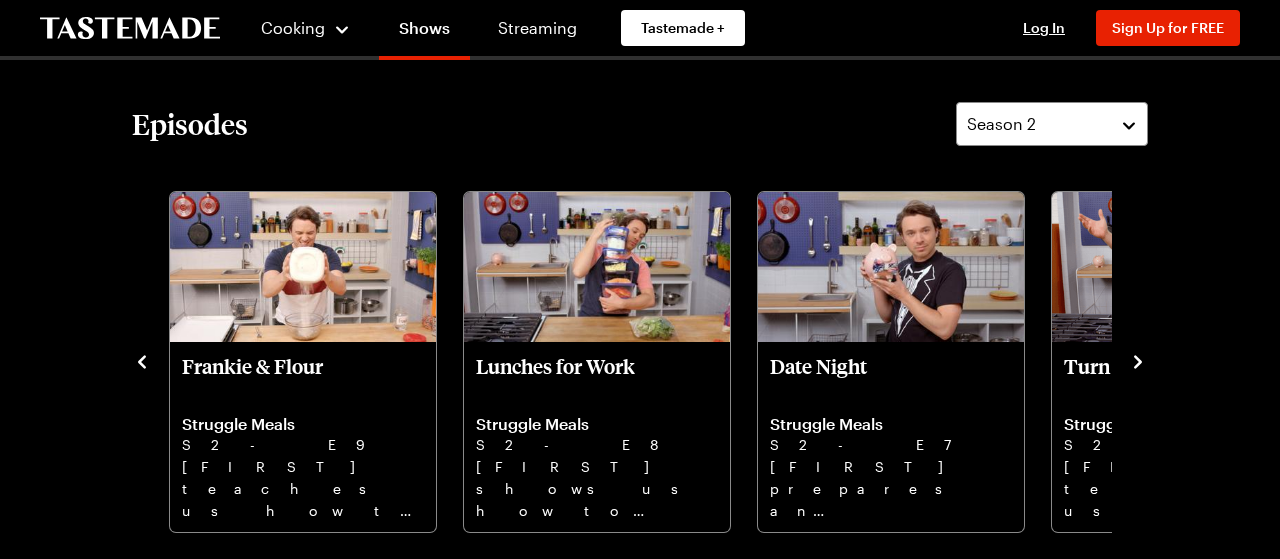 click 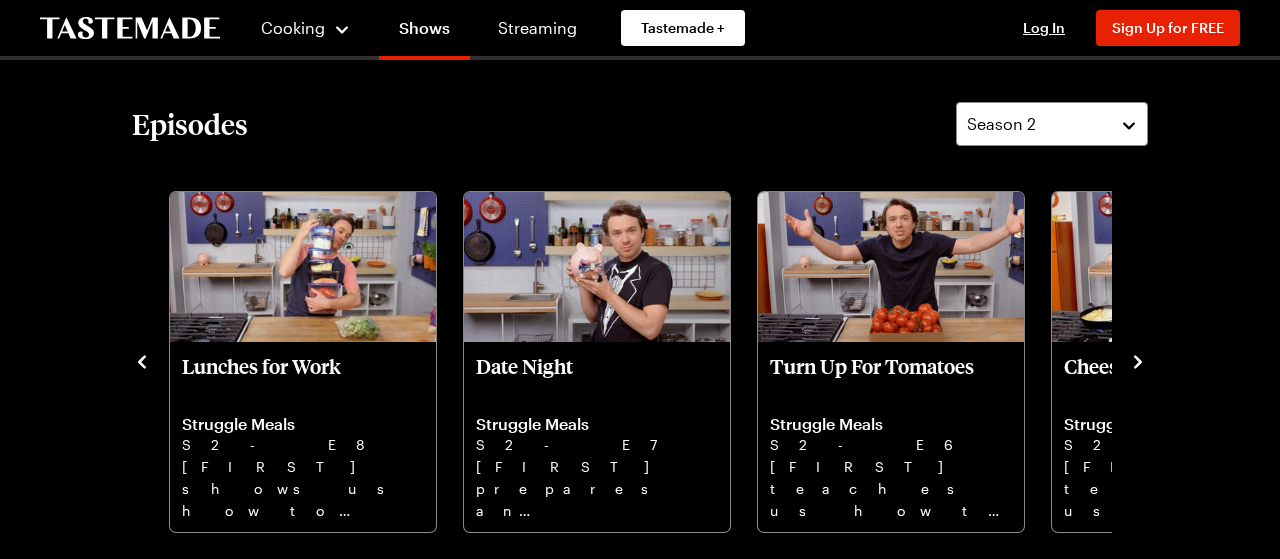 click 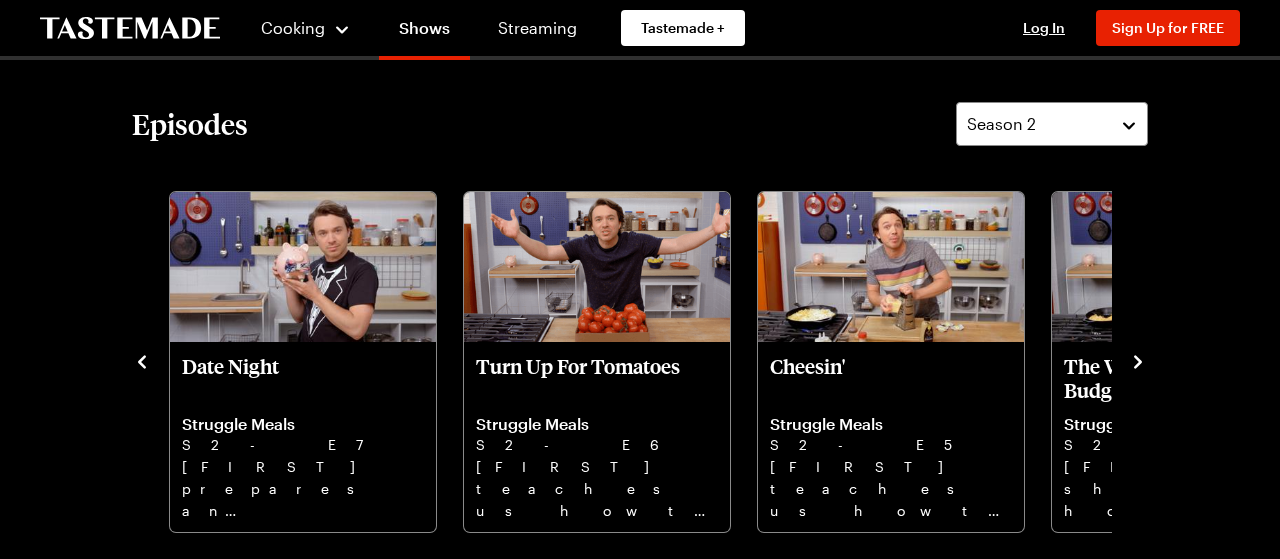 click 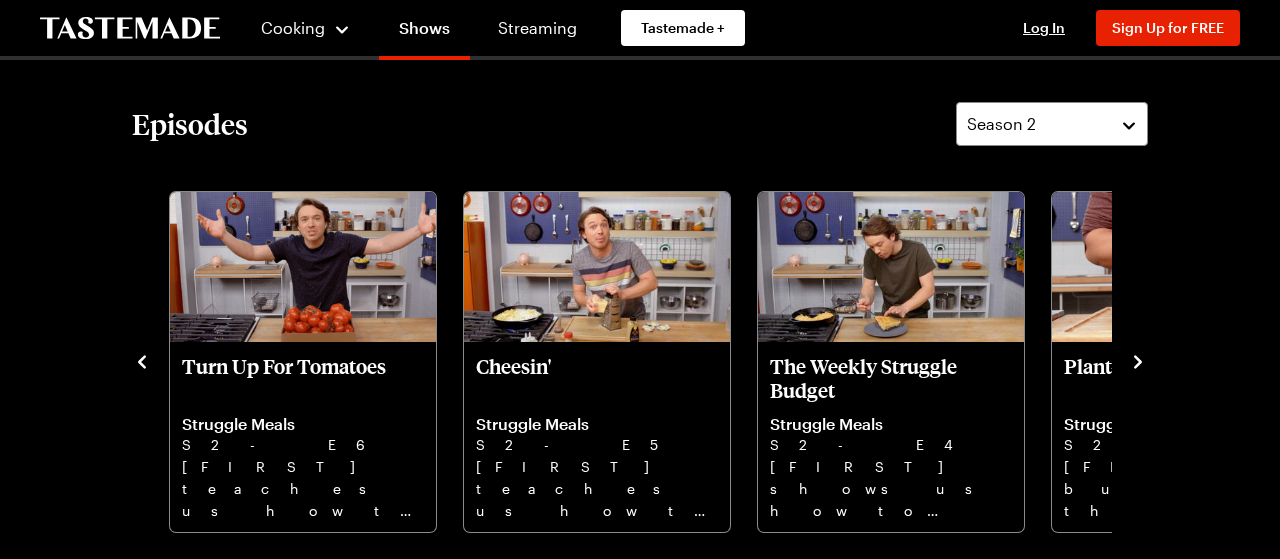 click 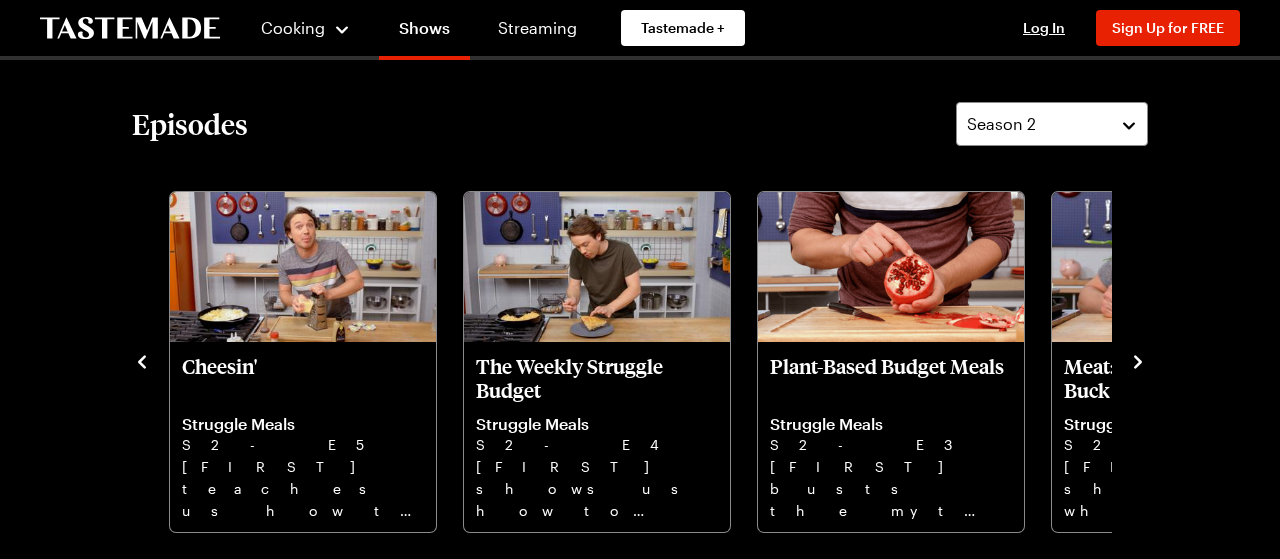 click 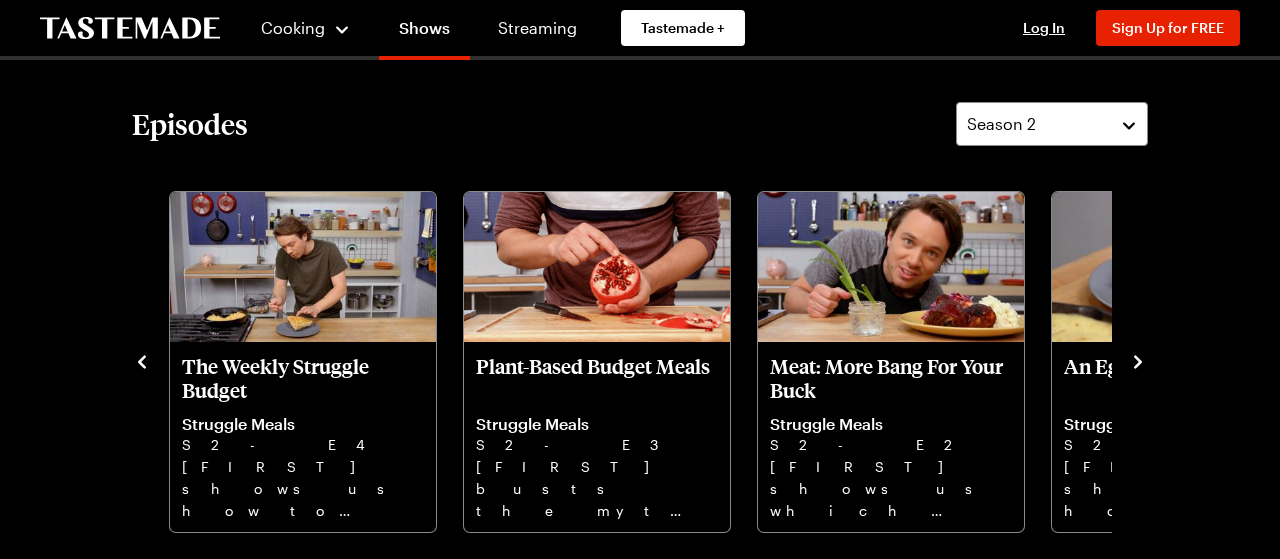 click 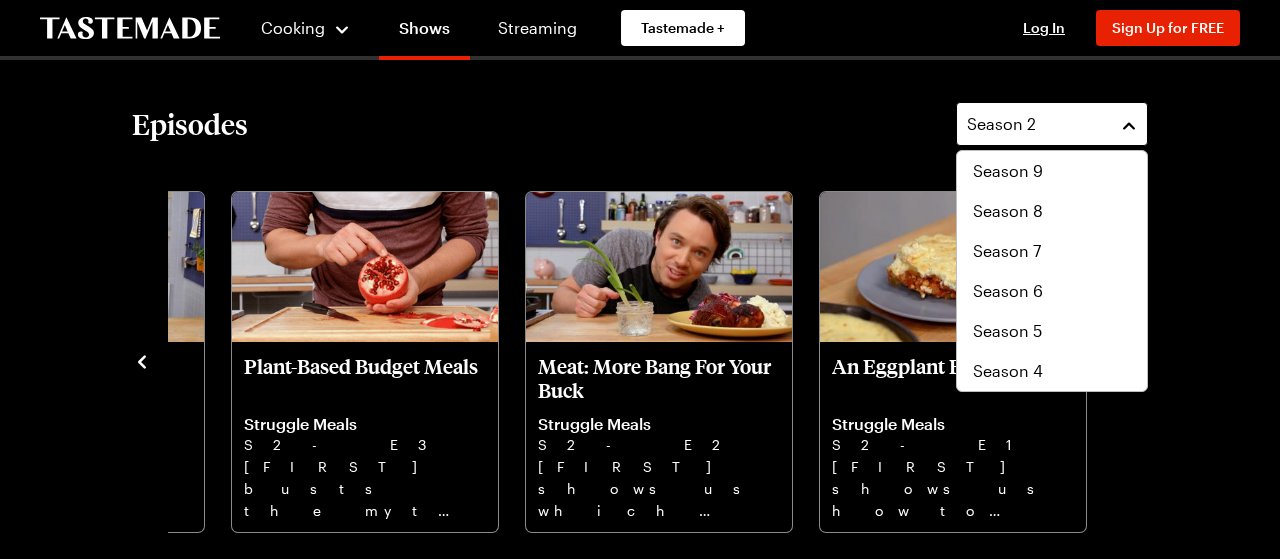 click on "Season 2" at bounding box center [1052, 124] 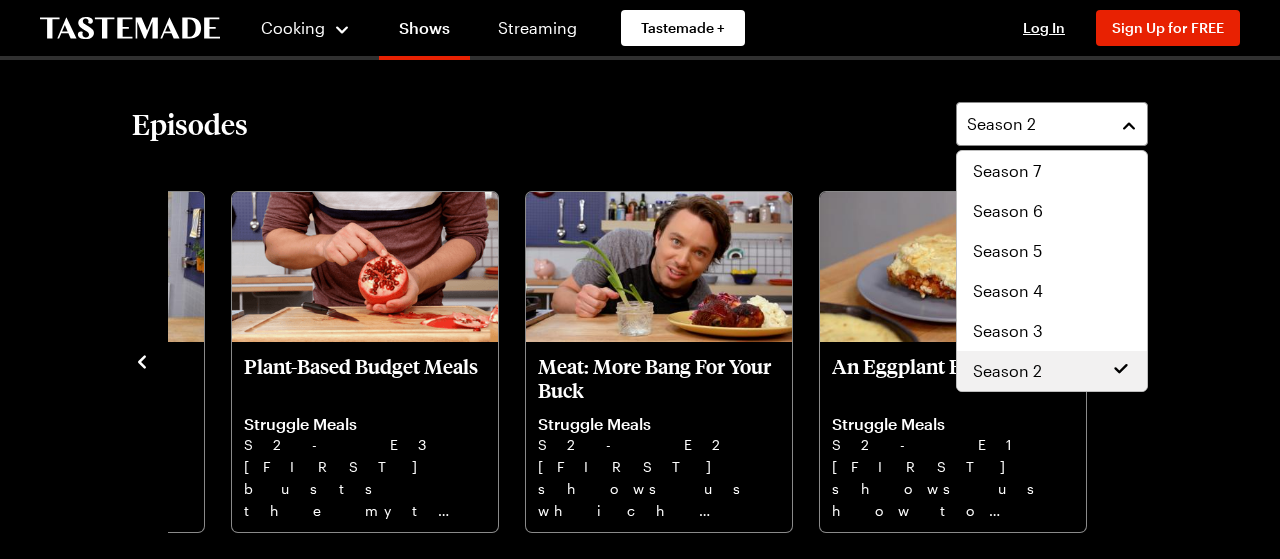 scroll, scrollTop: 120, scrollLeft: 0, axis: vertical 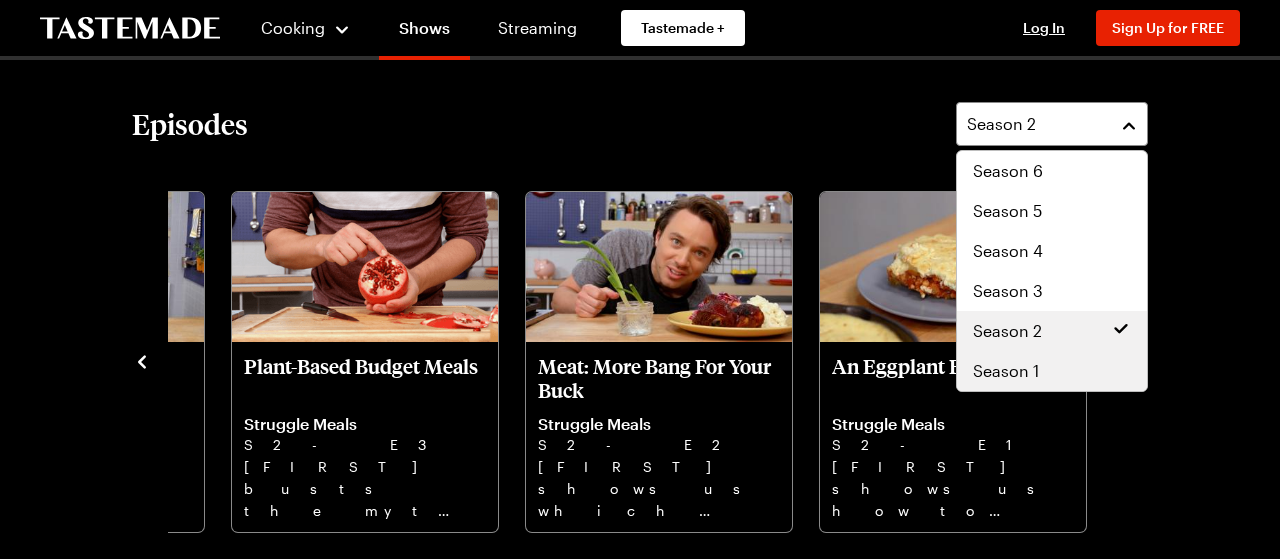 click on "Season 1" at bounding box center (1052, 371) 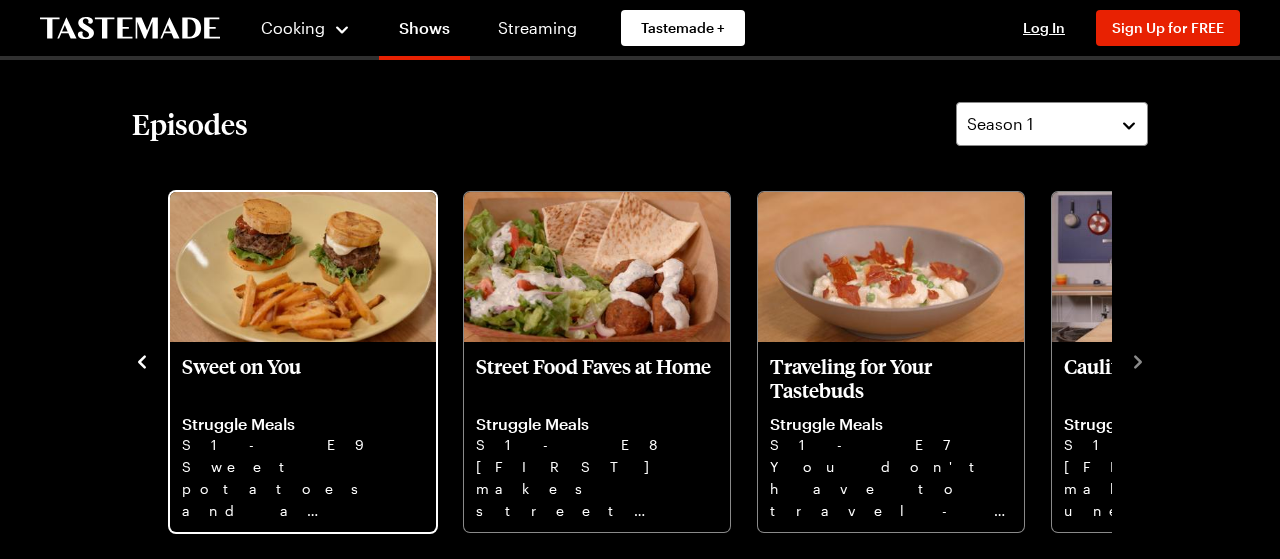 click on "Sweet potatoes and a sweet tooth - [FIRST]'s got you covered on the cheap and full of nutrition." at bounding box center [303, 437] 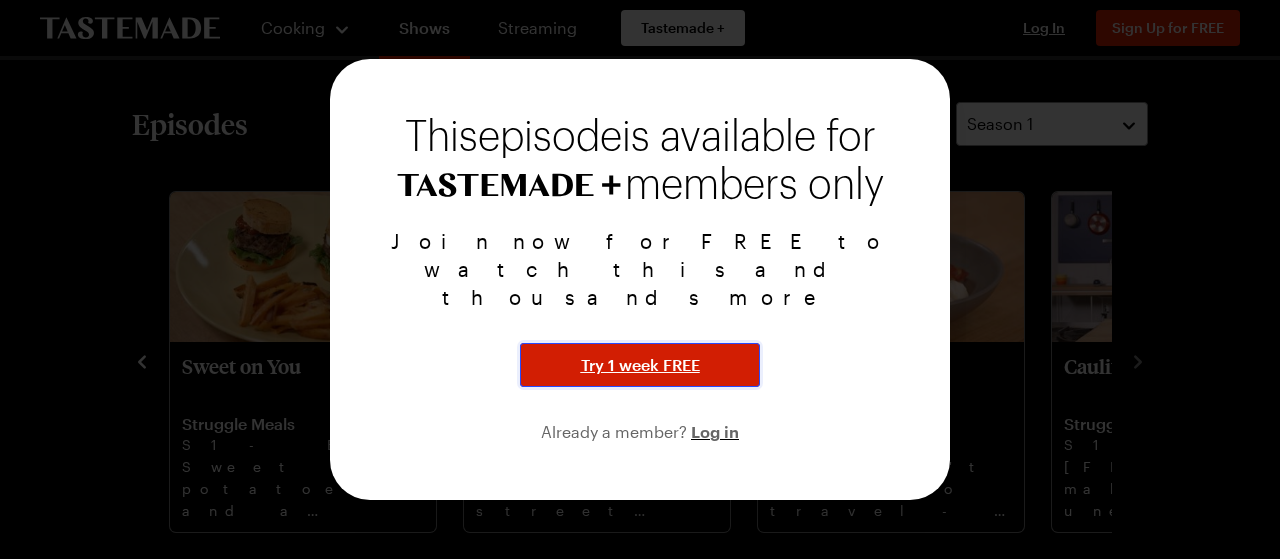 click on "Try 1 week FREE" at bounding box center (640, 365) 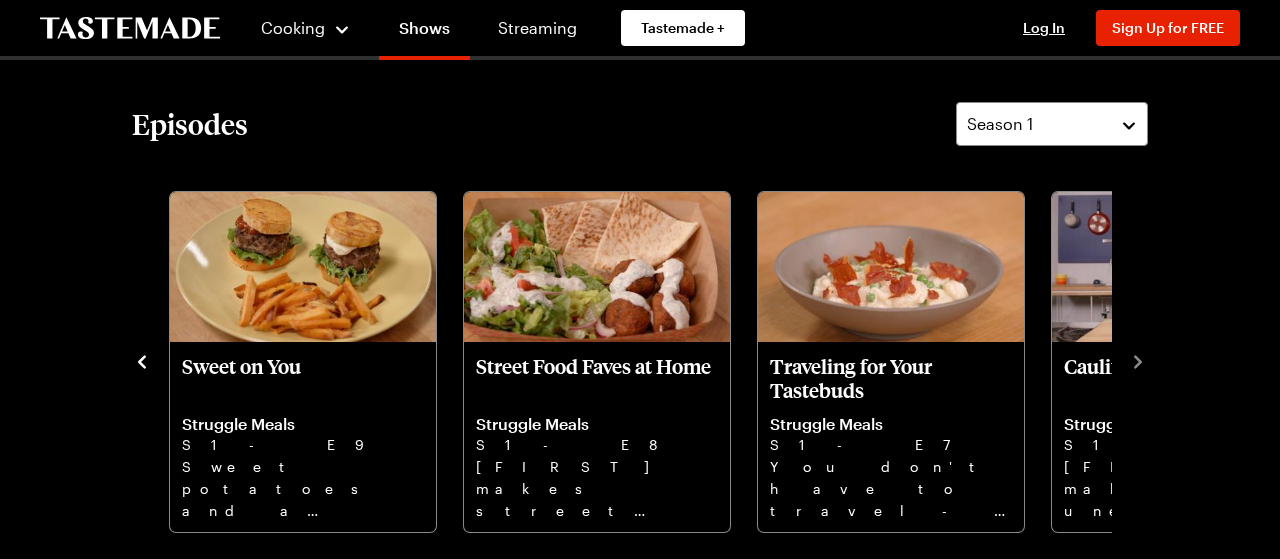 scroll, scrollTop: 0, scrollLeft: 0, axis: both 